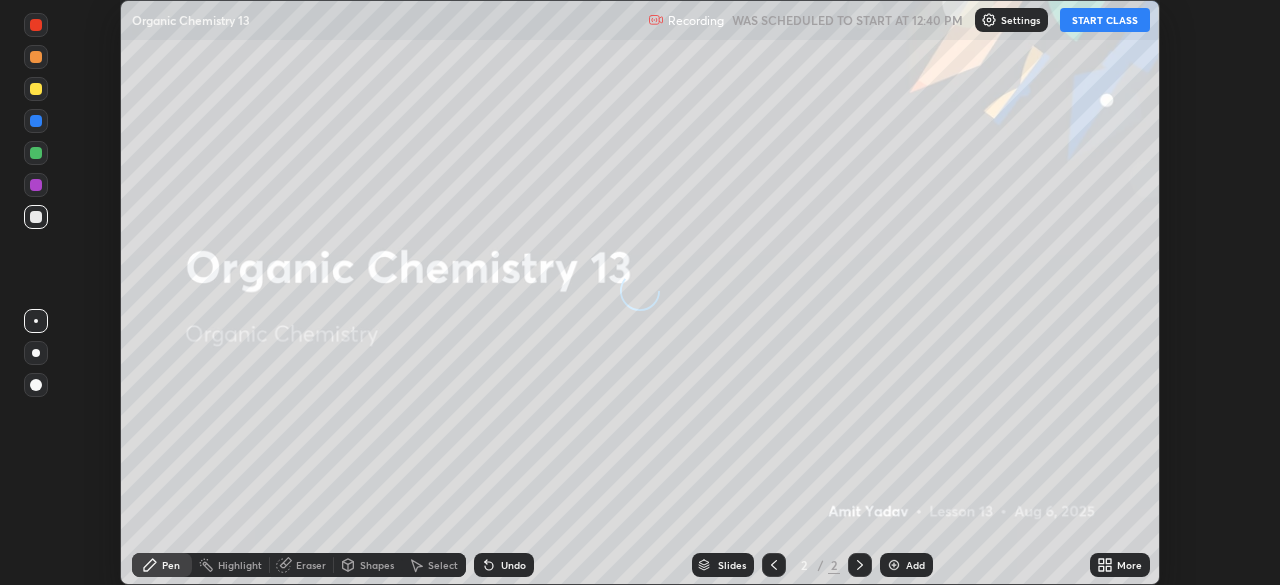 scroll, scrollTop: 0, scrollLeft: 0, axis: both 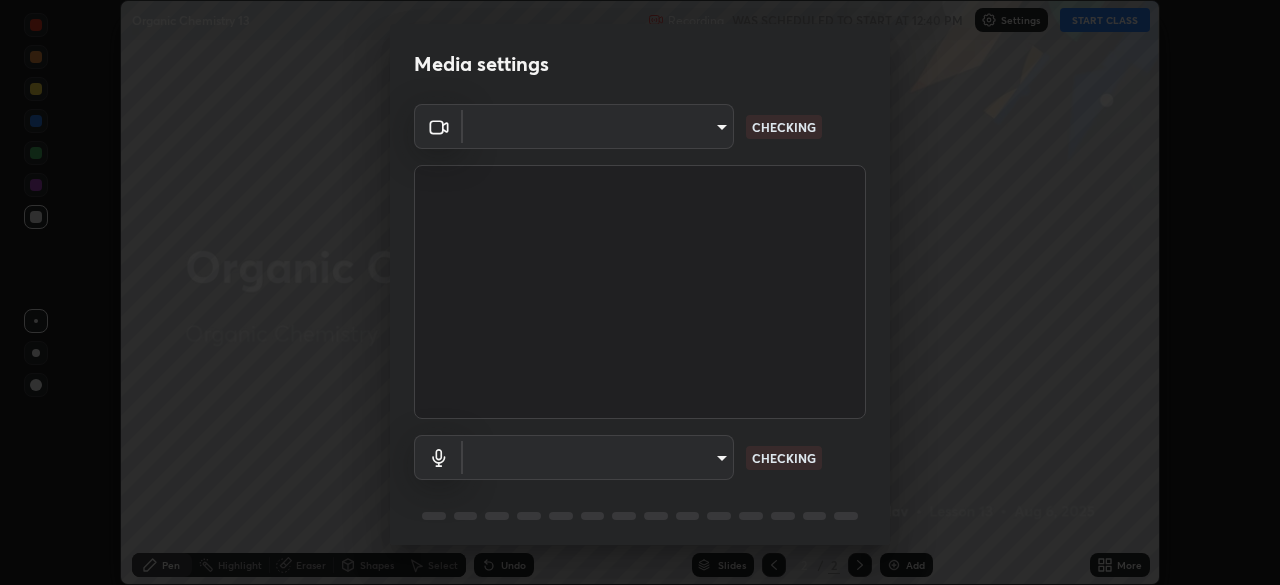 type on "cf4cade584ede8fb560bca5df173c6e0c2fab346f0fe5c0e134d57ffae5dbcad" 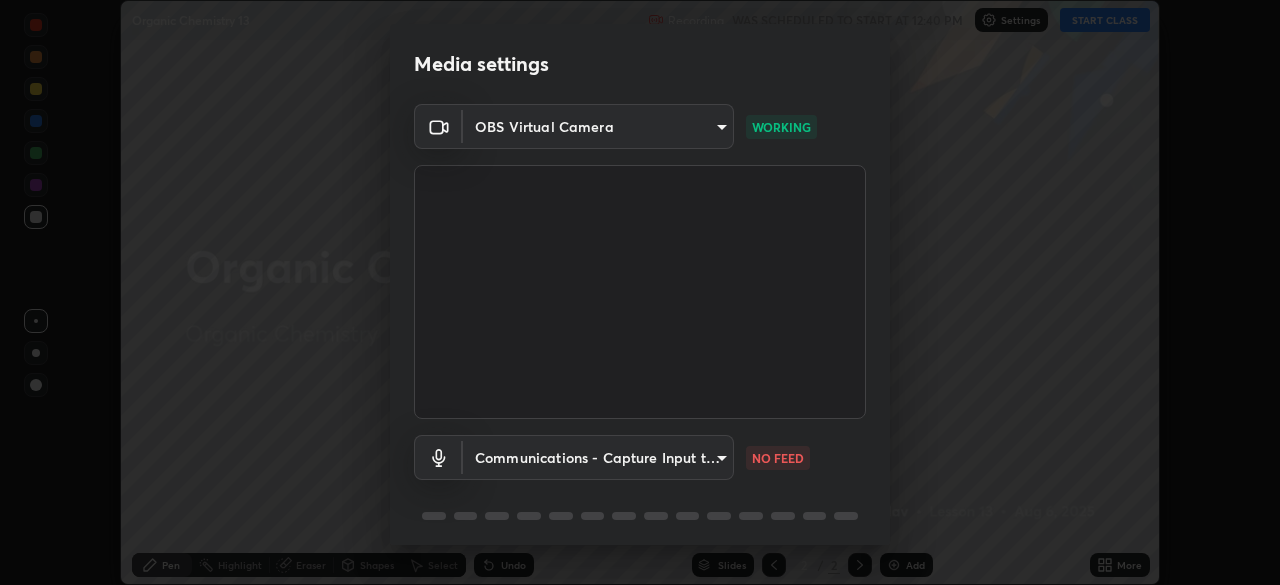 click on "Erase all Organic Chemistry 13 Recording WAS SCHEDULED TO START AT 12:40 PM Settings START CLASS Setting up your live class Organic Chemistry 13 • L13 of Organic Chemistry [PERSON] Pen Highlight Eraser Shapes Select Undo Slides 2 / 2 Add More No doubts shared Encourage your learners to ask a doubt for better clarity Report an issue Reason for reporting Buffering Chat not working Audio - Video sync issue Educator video quality low ​ Attach an image Report Media settings OBS Virtual Camera cf4cade584ede8fb560bca5df173c6e0c2fab346f0fe5c0e134d57ffae5dbcad WORKING Communications - Capture Input terminal (3- Digital Array MIC) (2207:0019) communications NO FEED 1 / 5 Next" at bounding box center (640, 292) 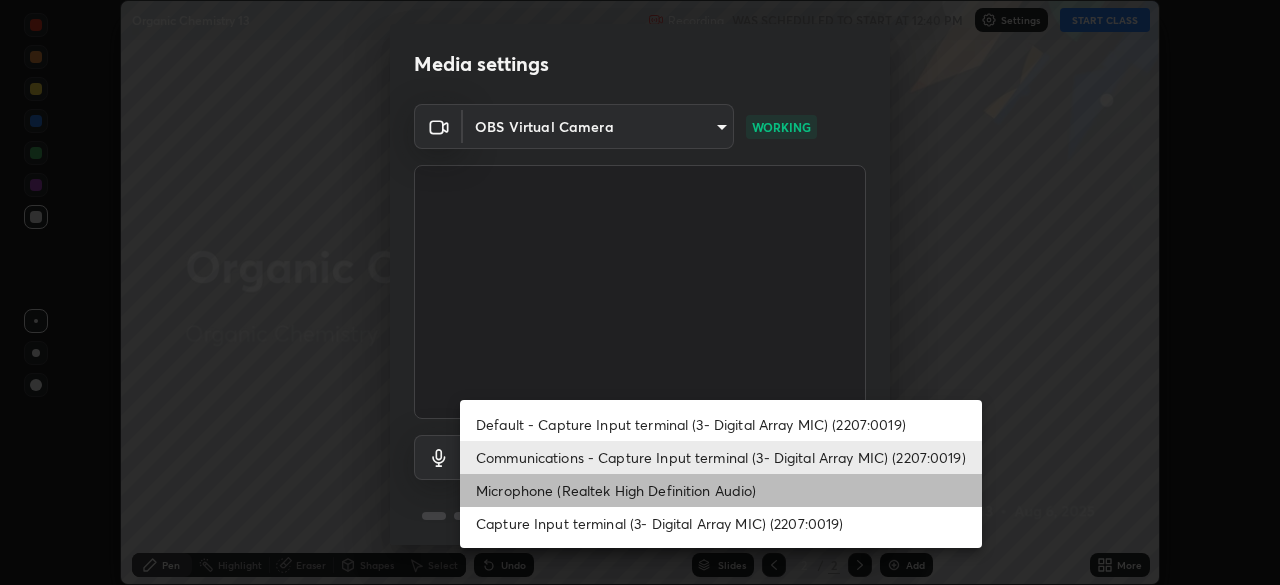 click on "Microphone (Realtek High Definition Audio)" at bounding box center [721, 490] 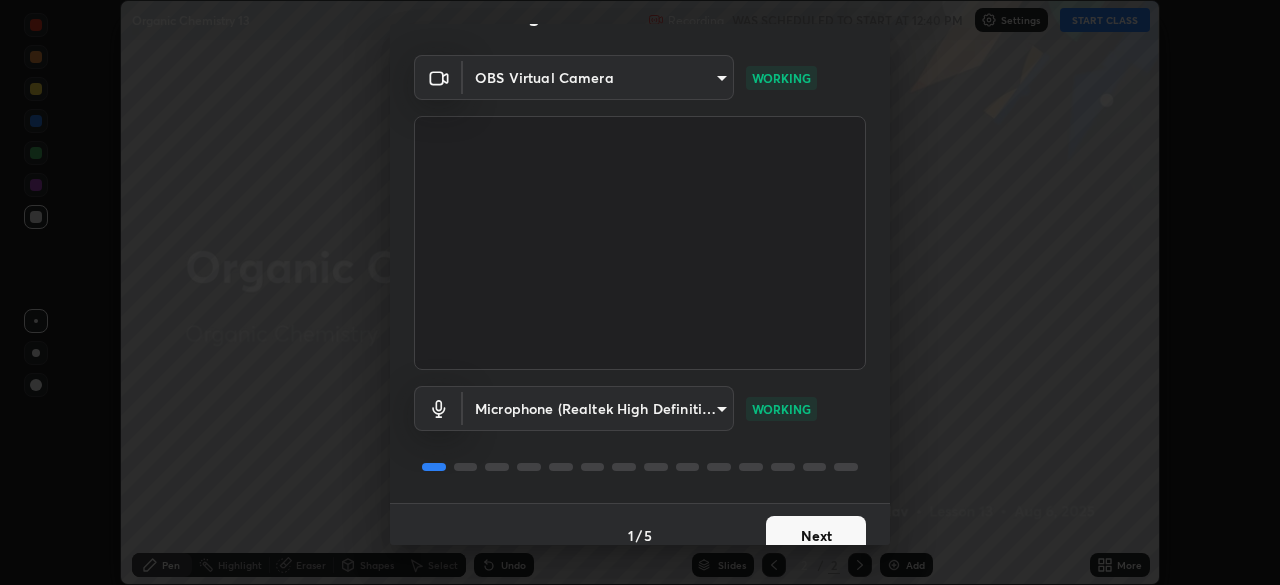 scroll, scrollTop: 71, scrollLeft: 0, axis: vertical 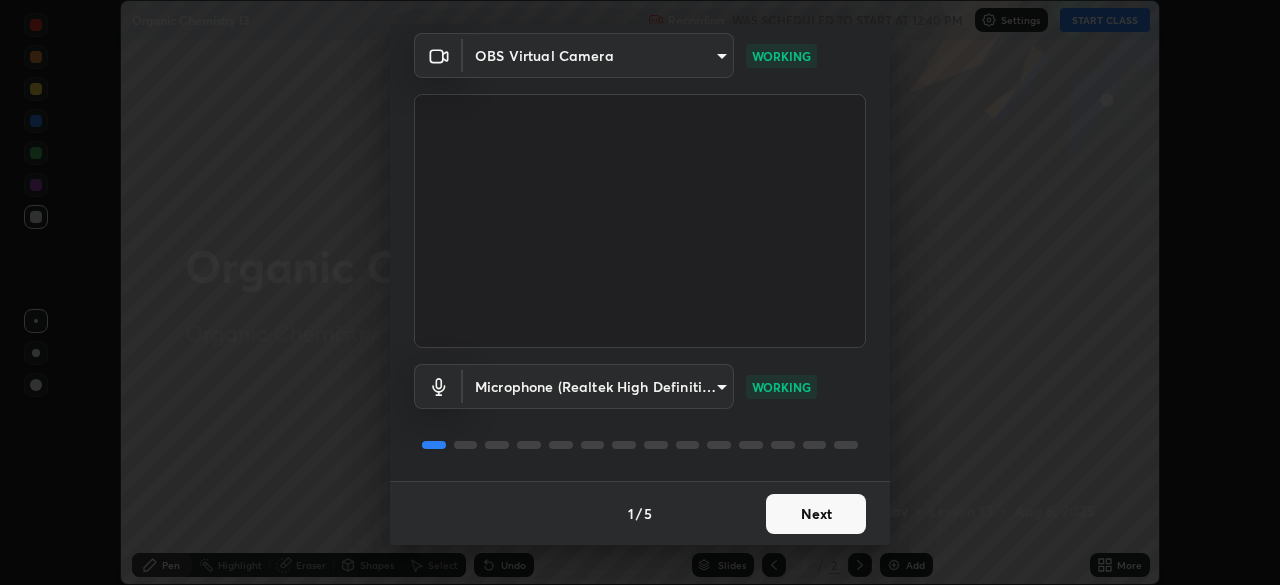 click on "Next" at bounding box center (816, 514) 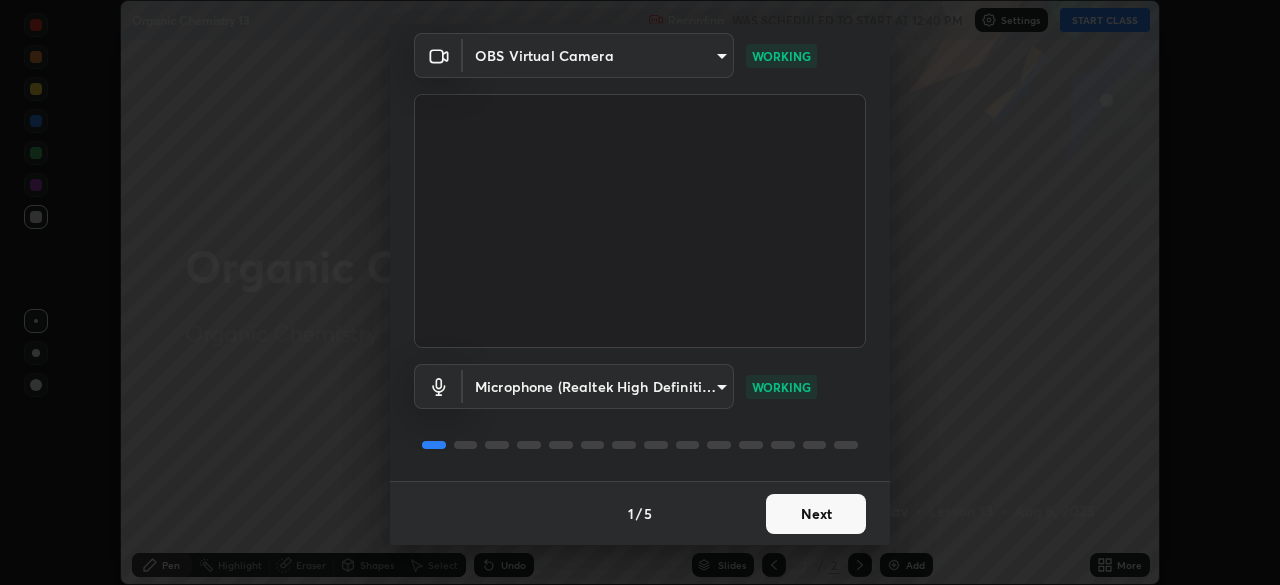 scroll, scrollTop: 0, scrollLeft: 0, axis: both 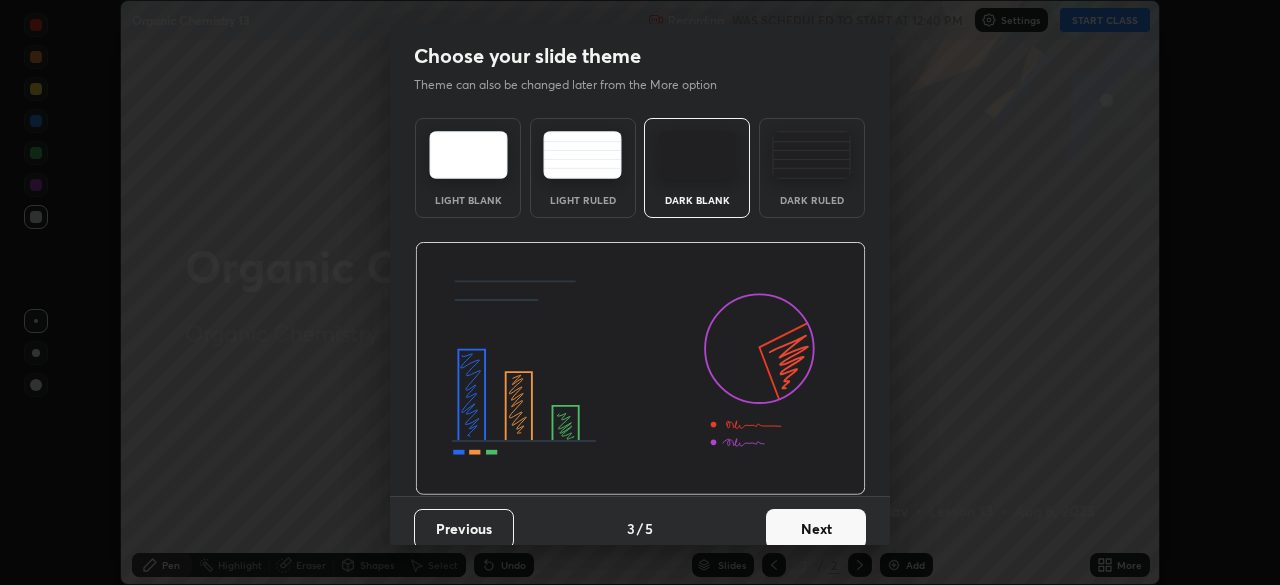 click on "Next" at bounding box center [816, 529] 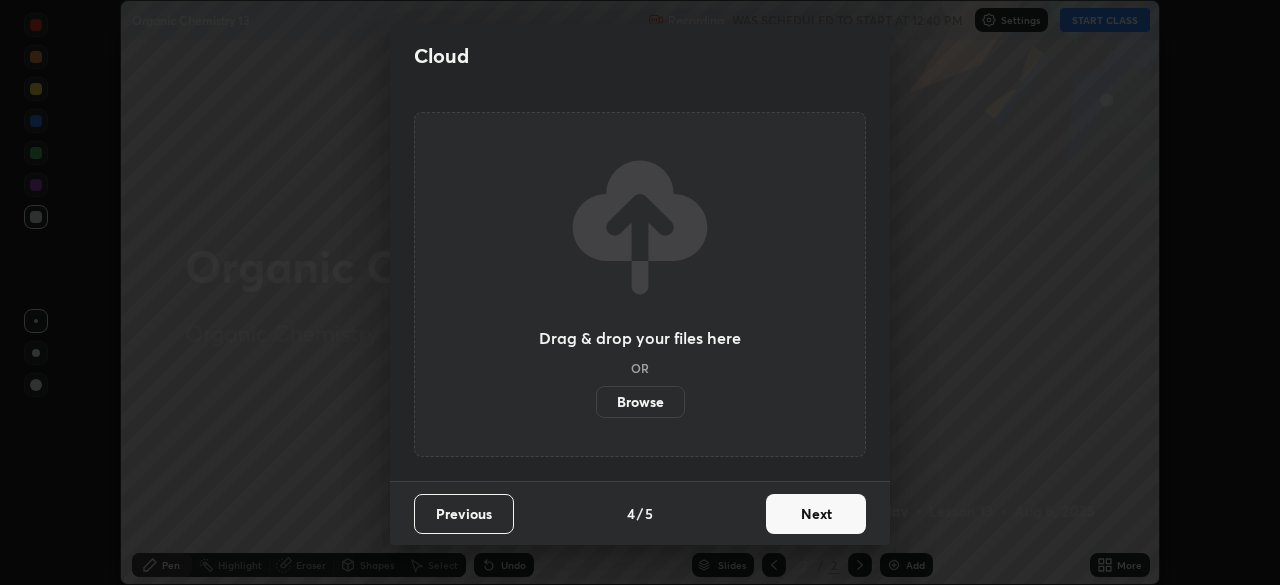 click on "Next" at bounding box center (816, 514) 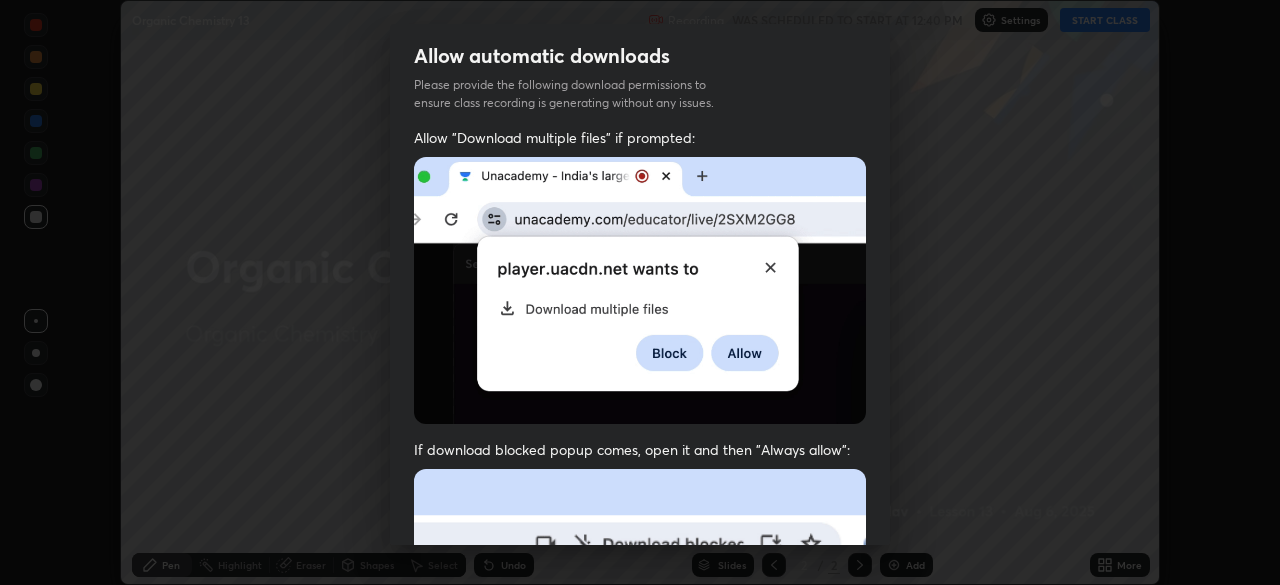 click at bounding box center (640, 687) 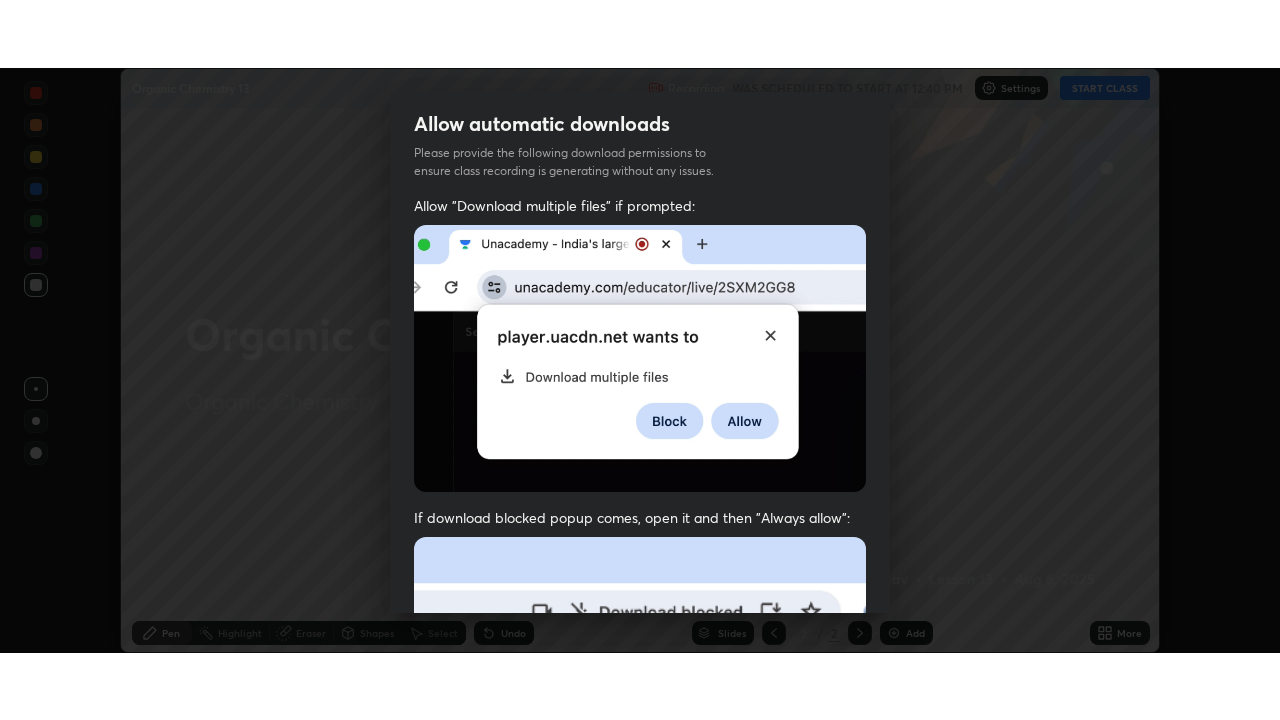scroll, scrollTop: 479, scrollLeft: 0, axis: vertical 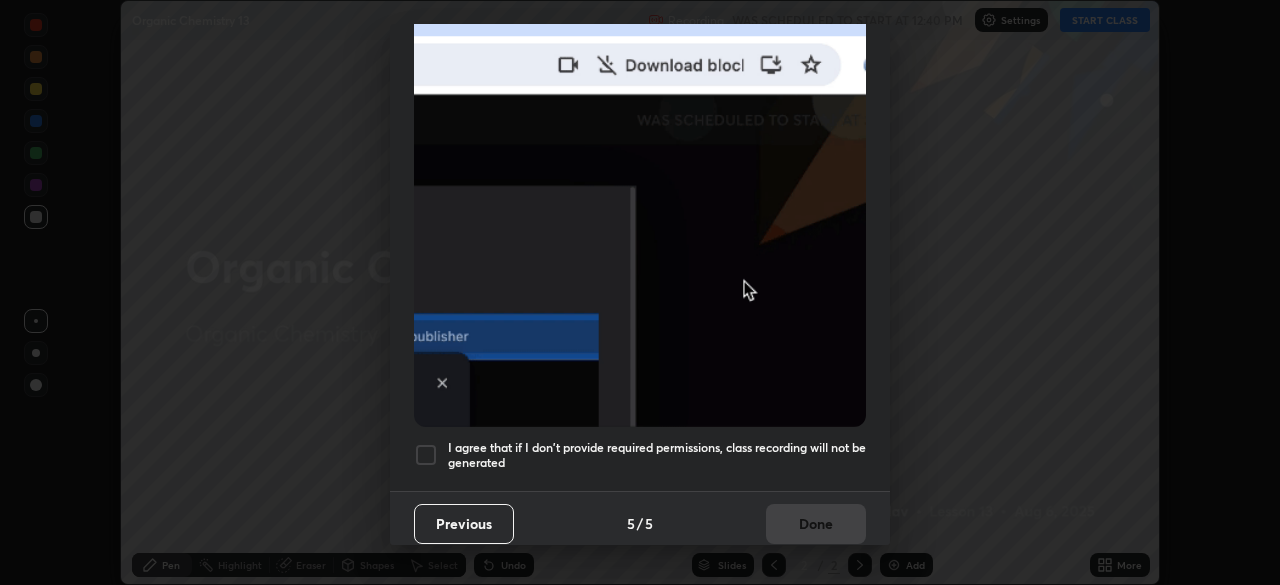 click at bounding box center (426, 455) 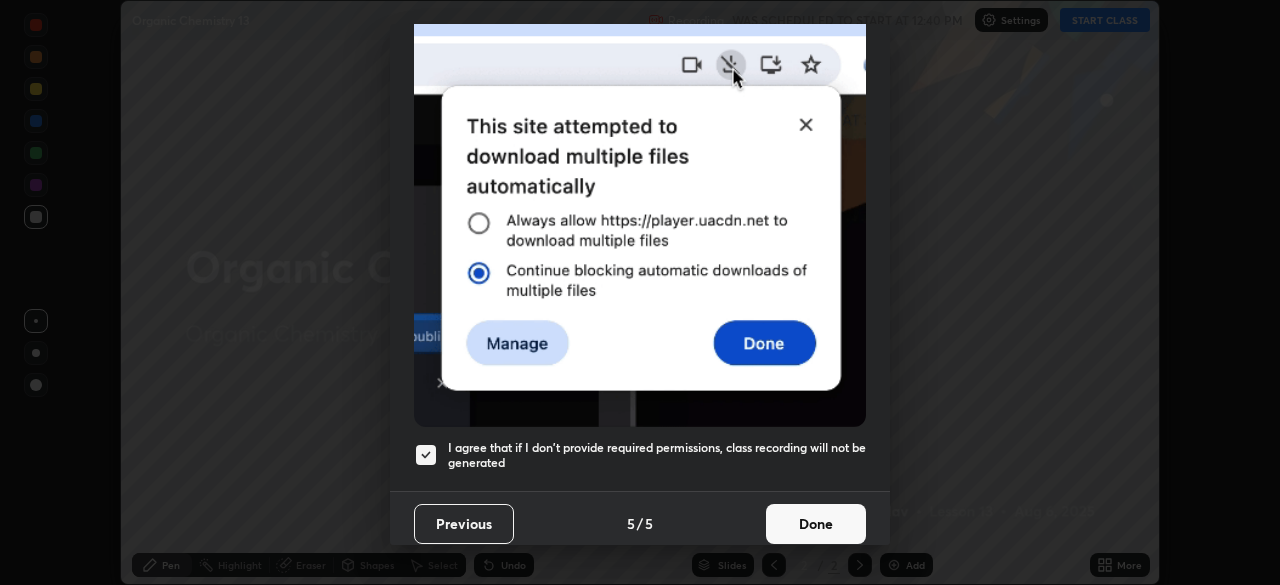 click on "Done" at bounding box center [816, 524] 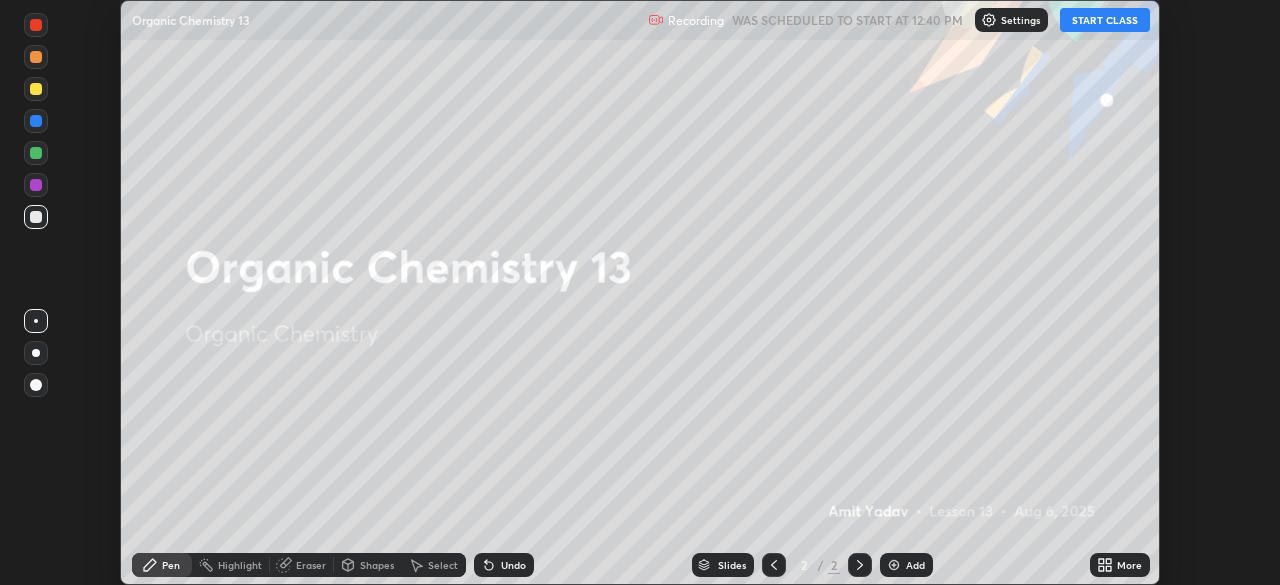 click 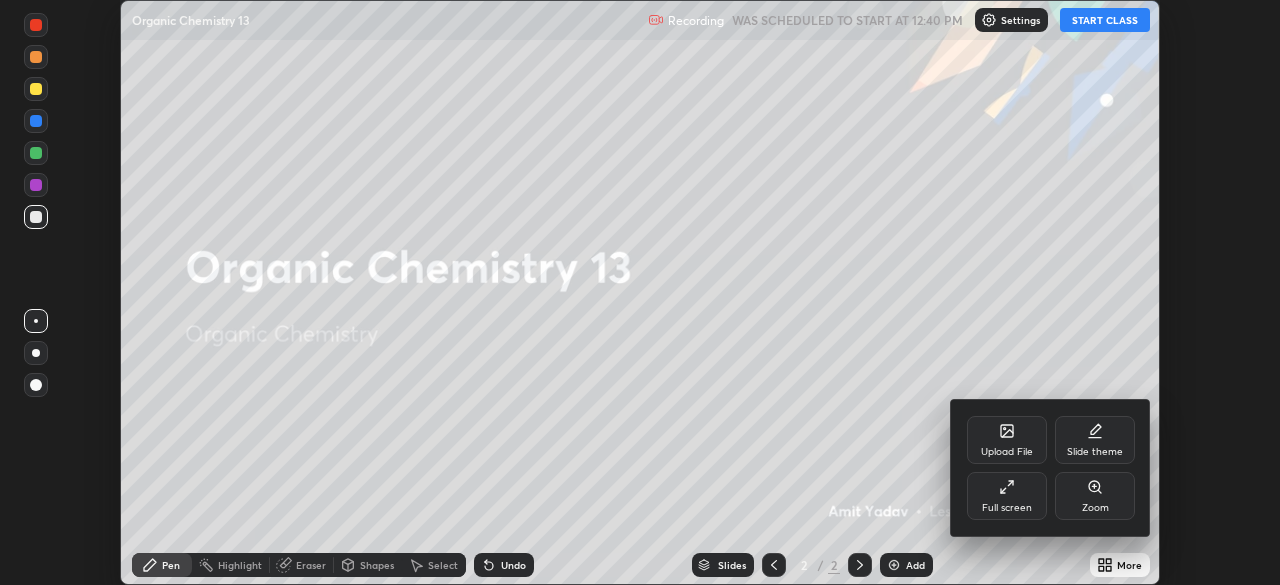click on "Full screen" at bounding box center (1007, 496) 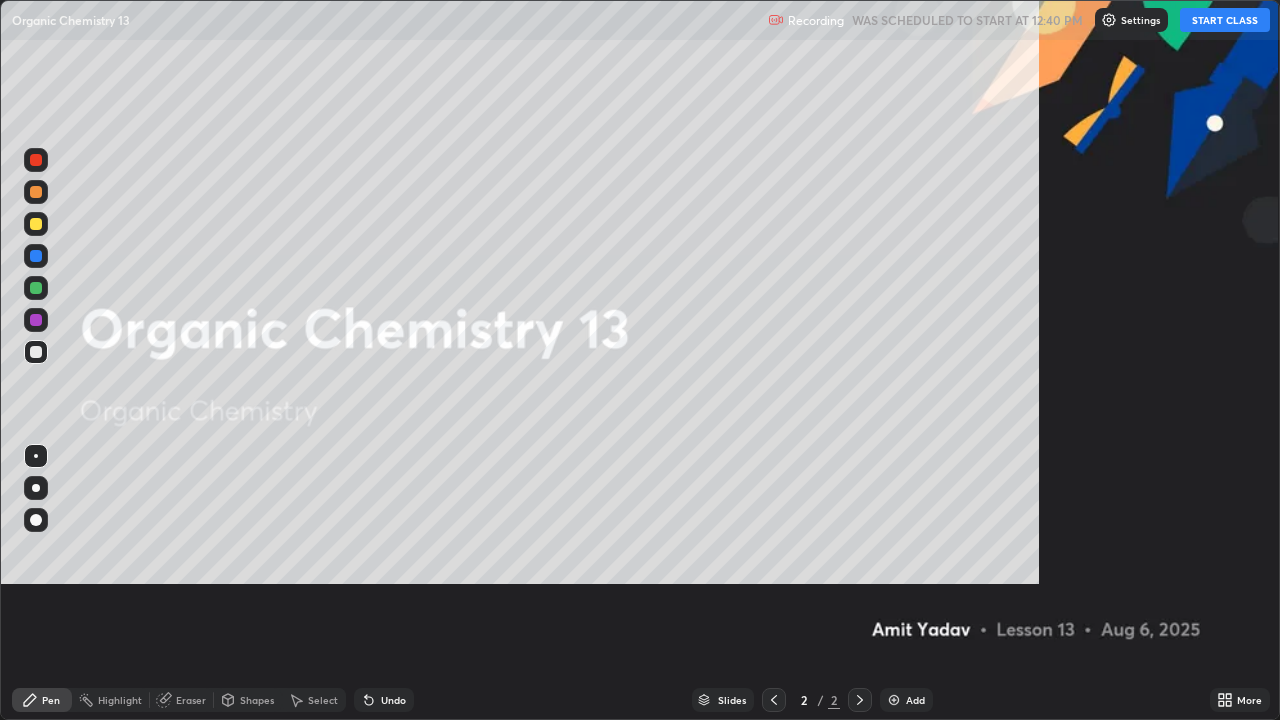 scroll, scrollTop: 99280, scrollLeft: 98720, axis: both 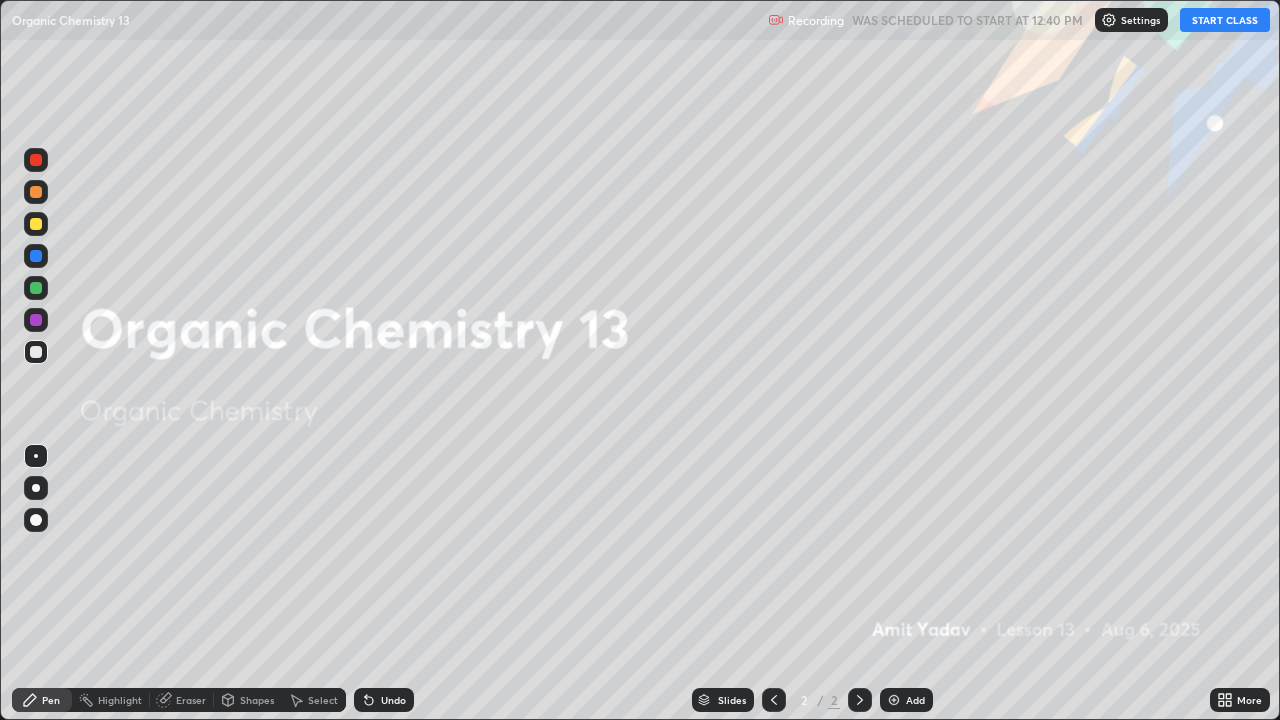 click on "START CLASS" at bounding box center [1225, 20] 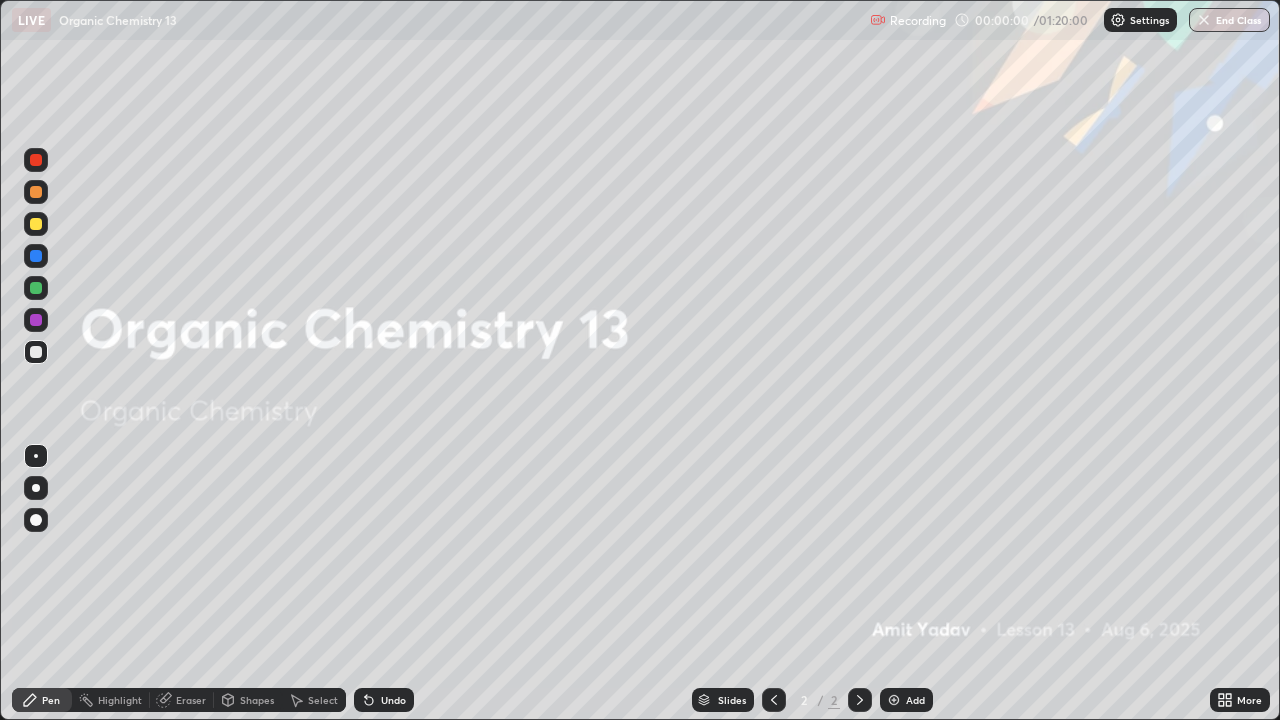 click at bounding box center [860, 700] 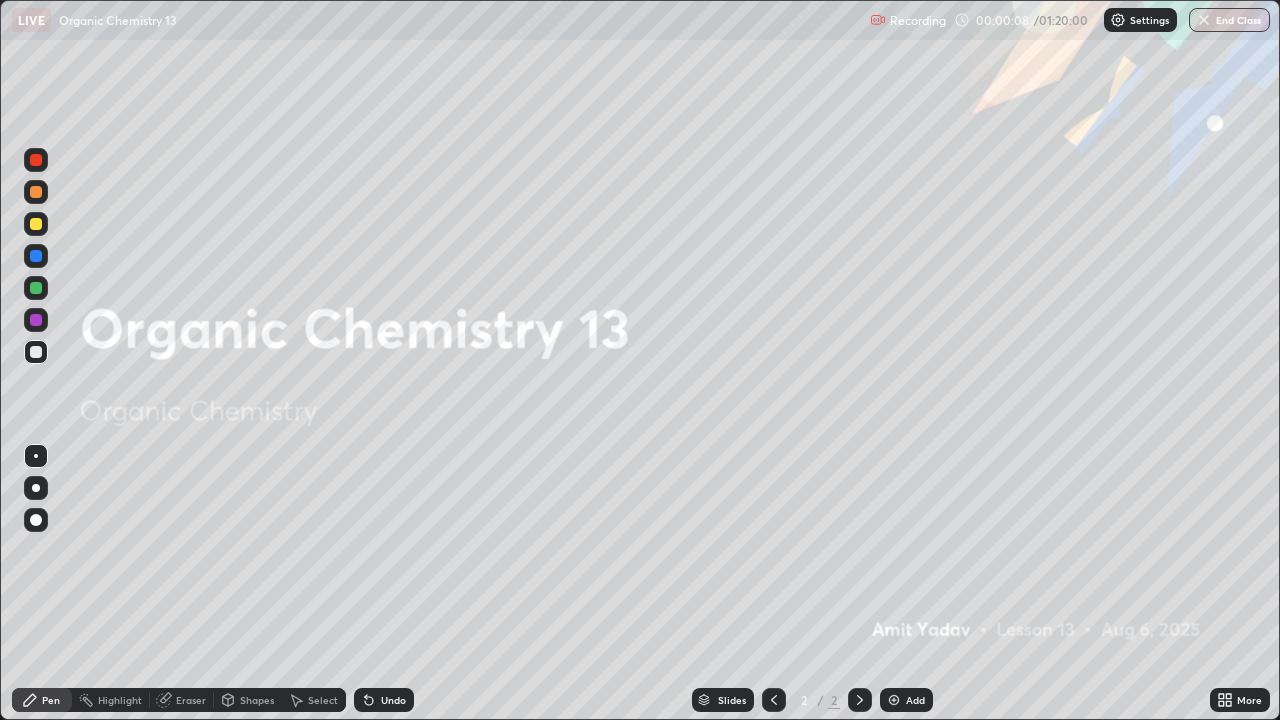 click 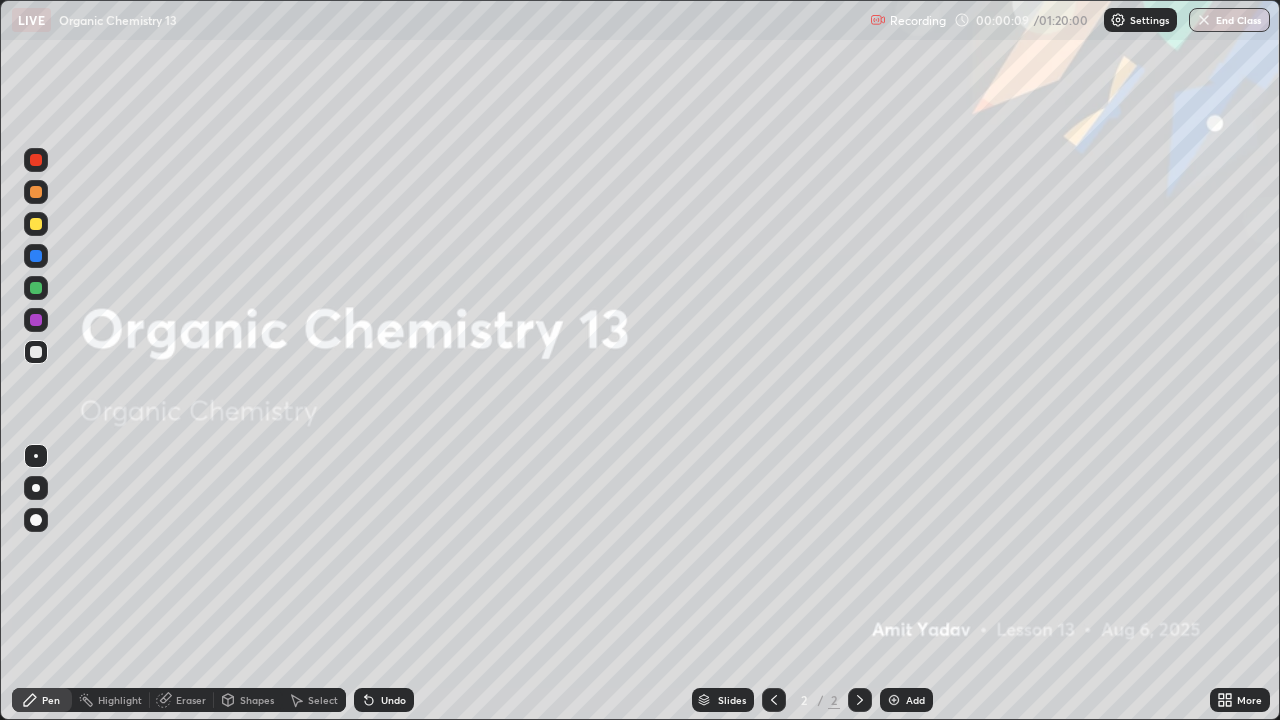 click at bounding box center (894, 700) 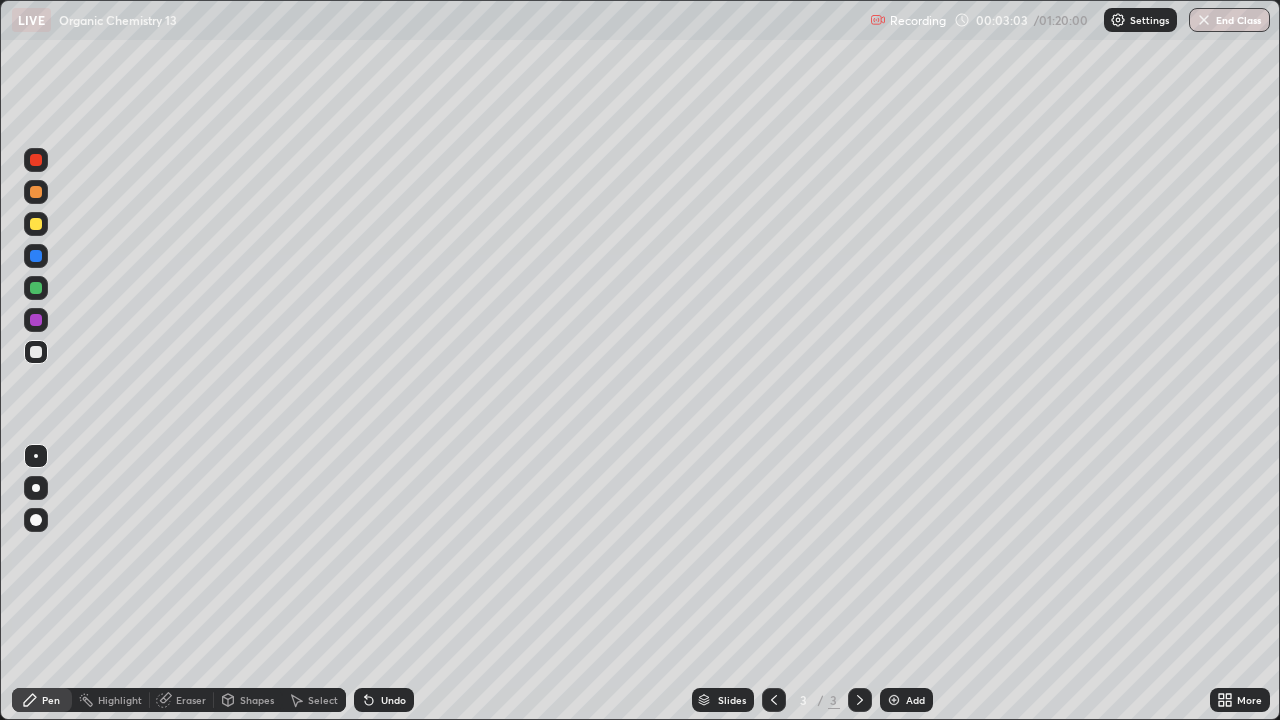 click on "Undo" at bounding box center (393, 700) 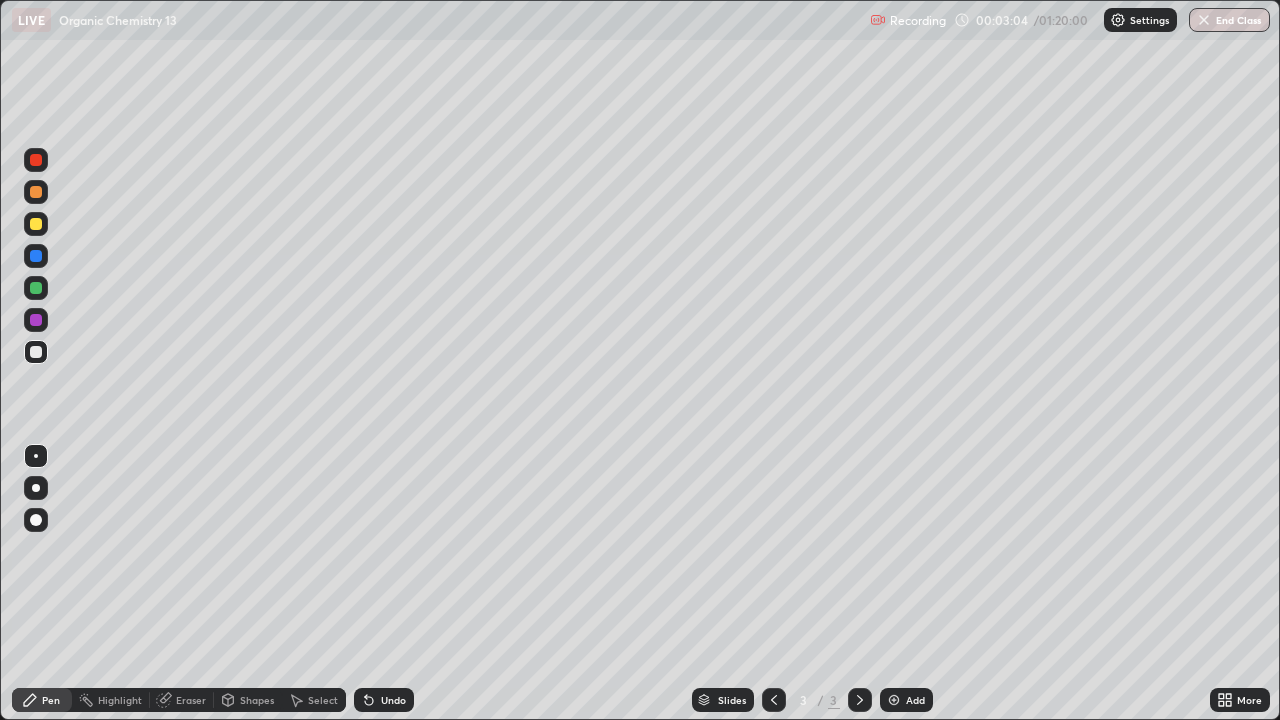 click on "Undo" at bounding box center (384, 700) 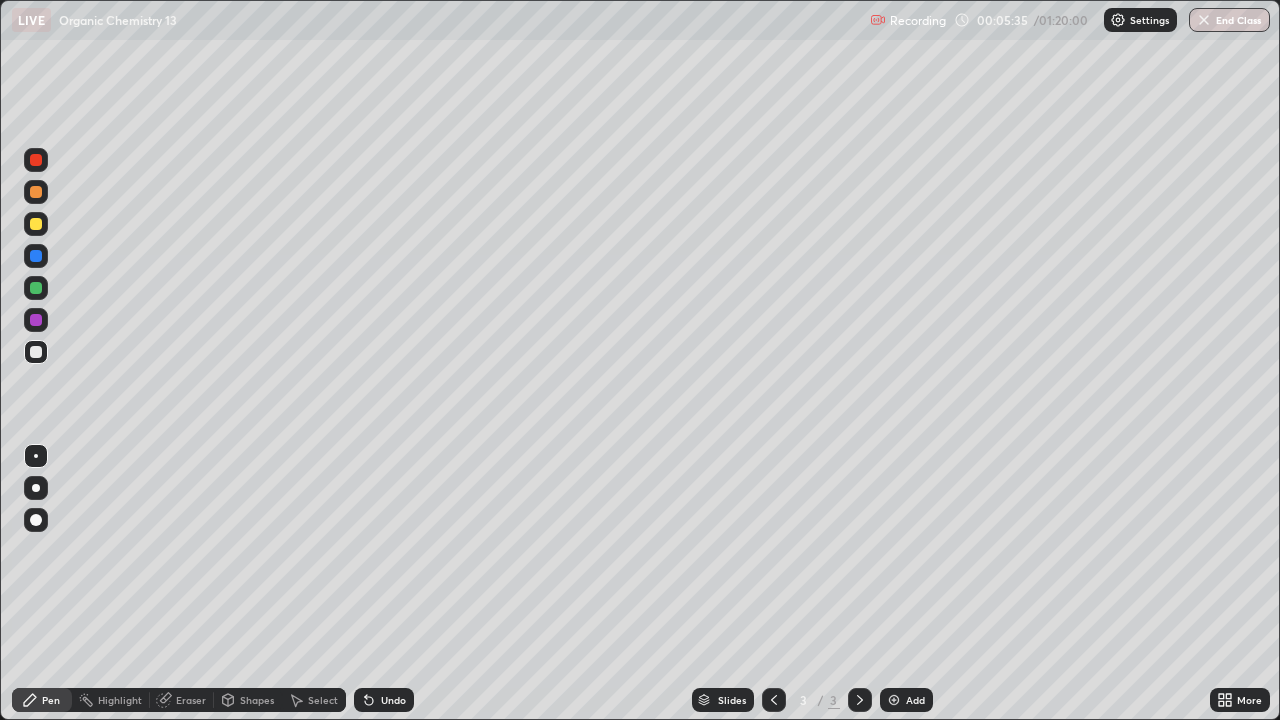 click on "Undo" at bounding box center (393, 700) 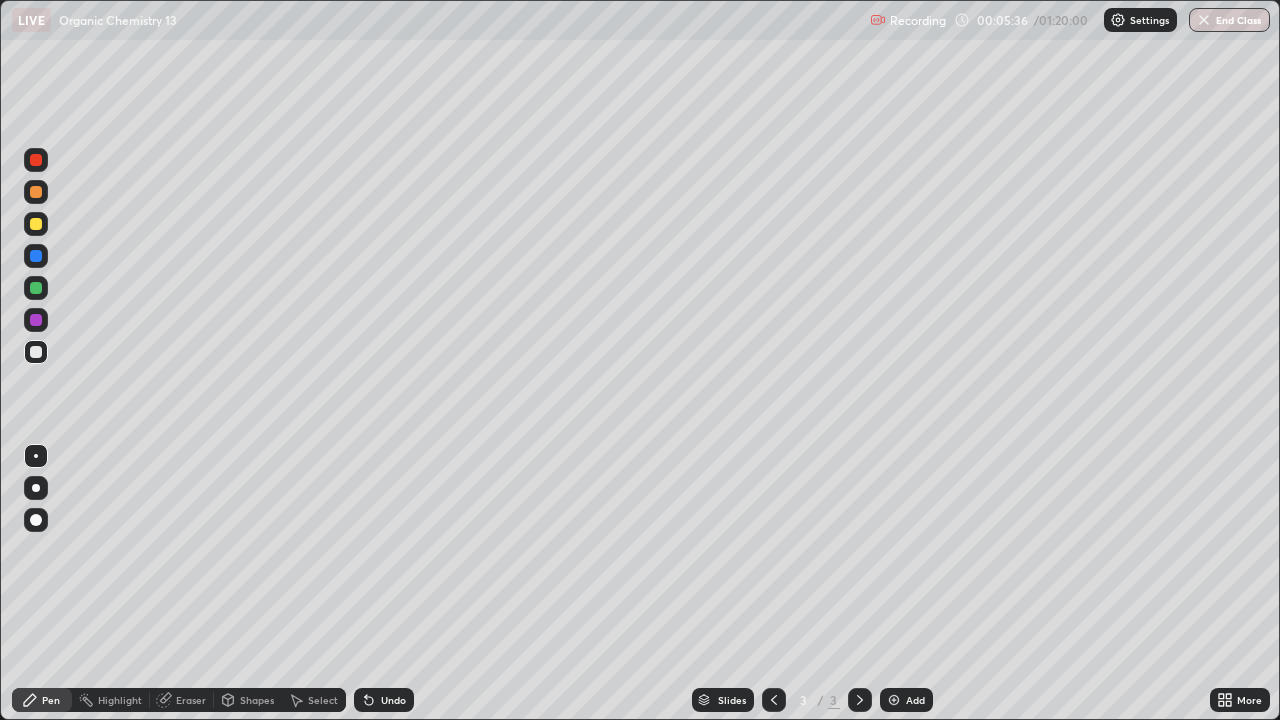 click on "Undo" at bounding box center [384, 700] 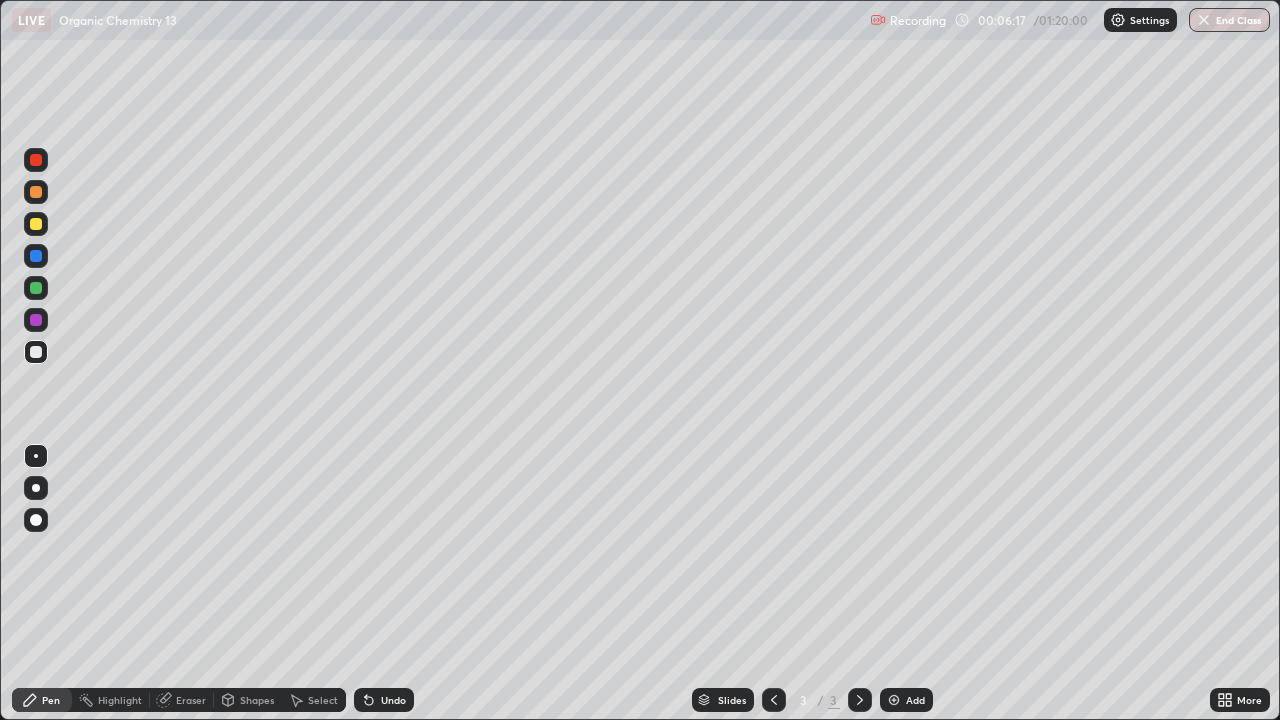 click on "Undo" at bounding box center (384, 700) 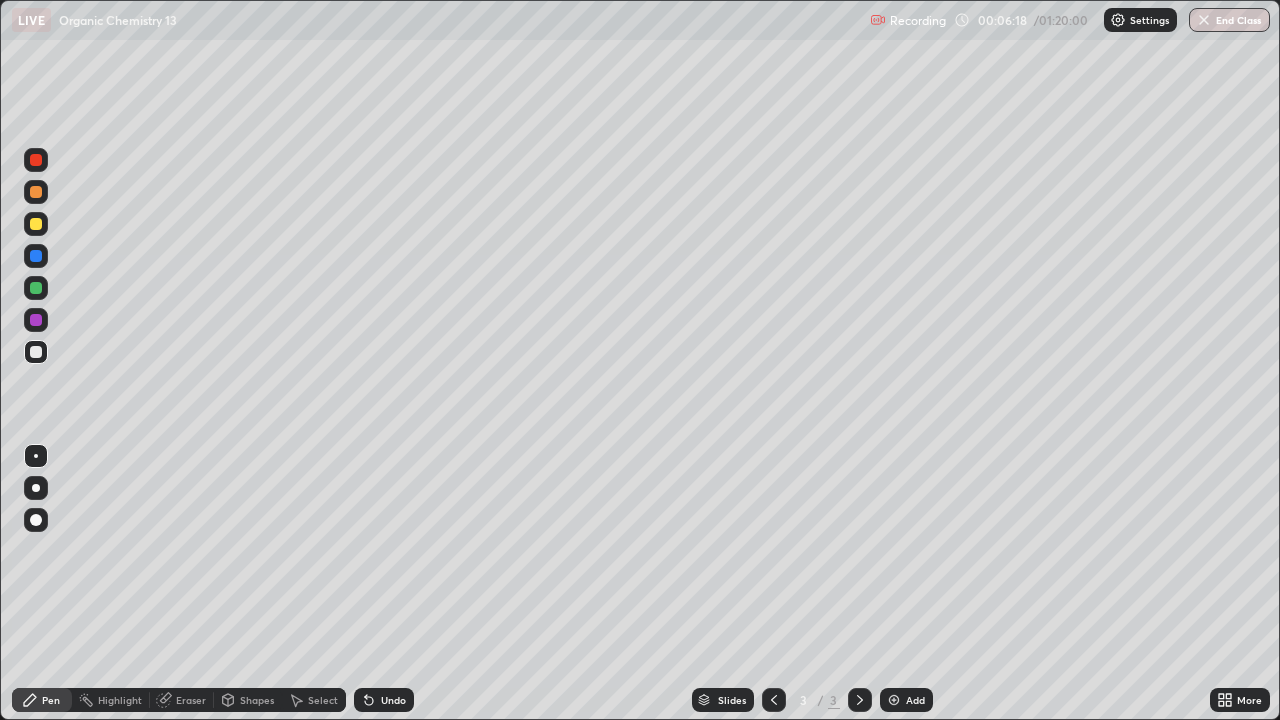 click 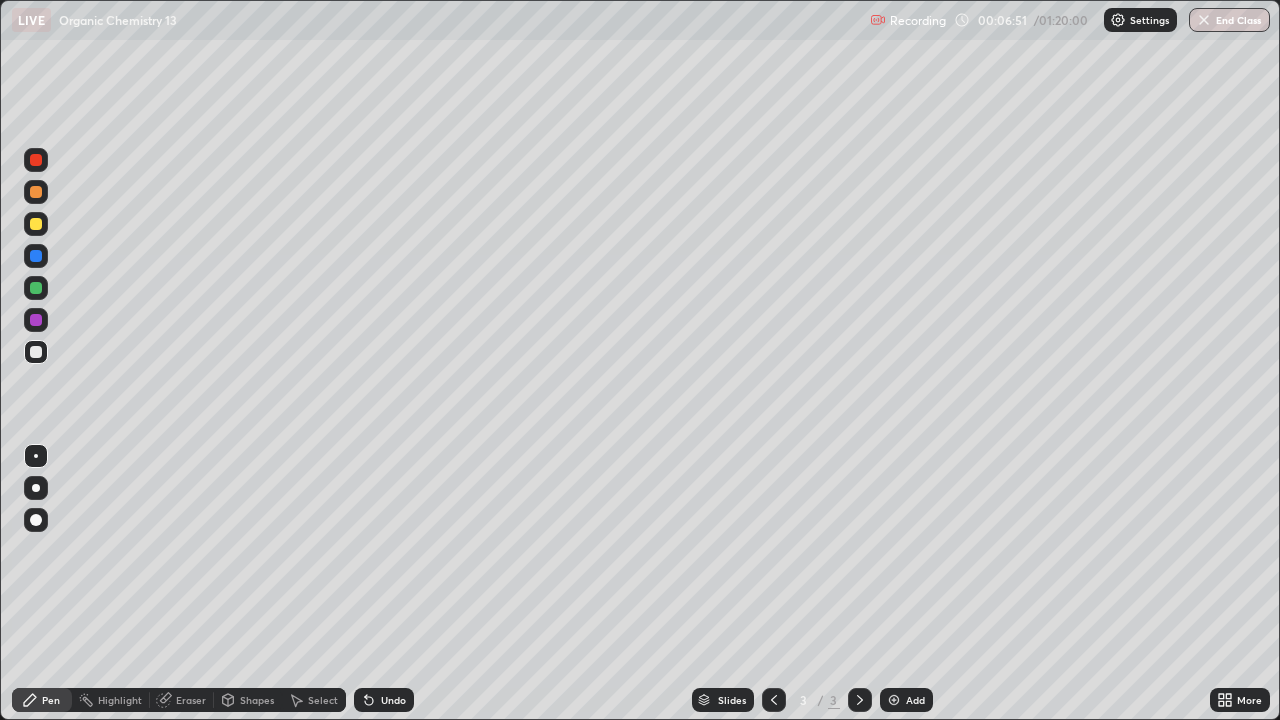 click on "Undo" at bounding box center [393, 700] 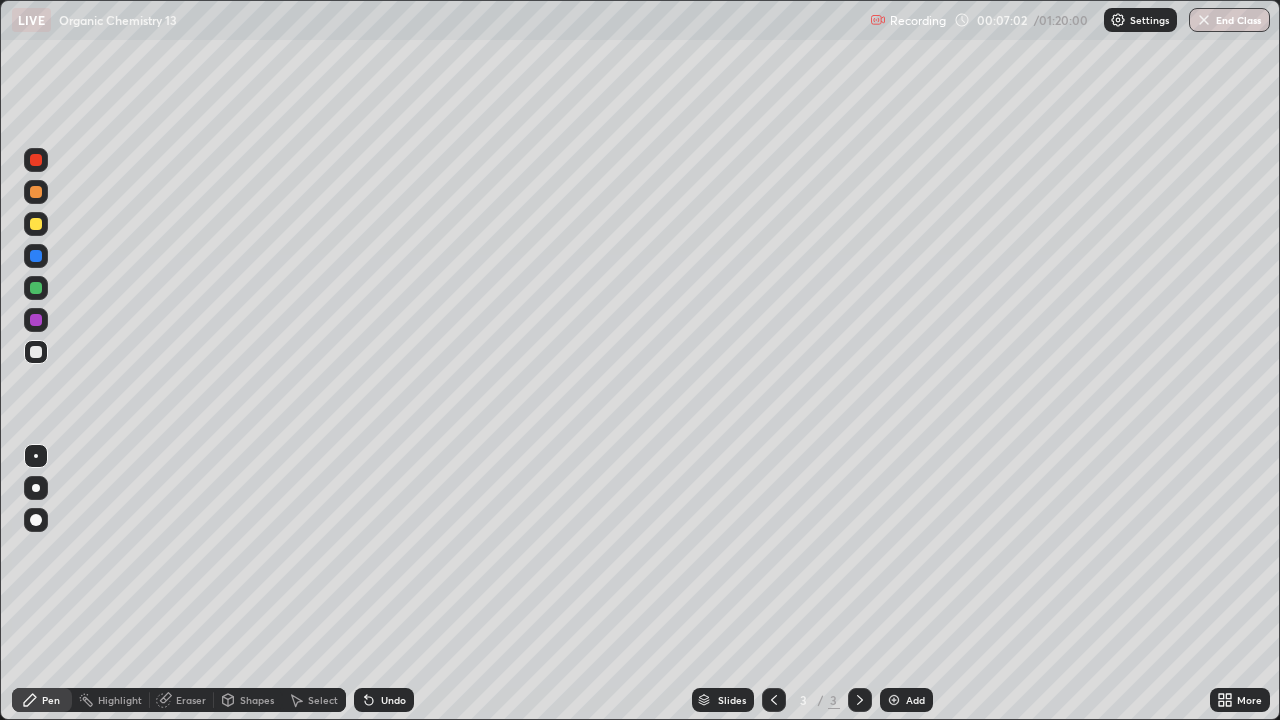 click on "Undo" at bounding box center (393, 700) 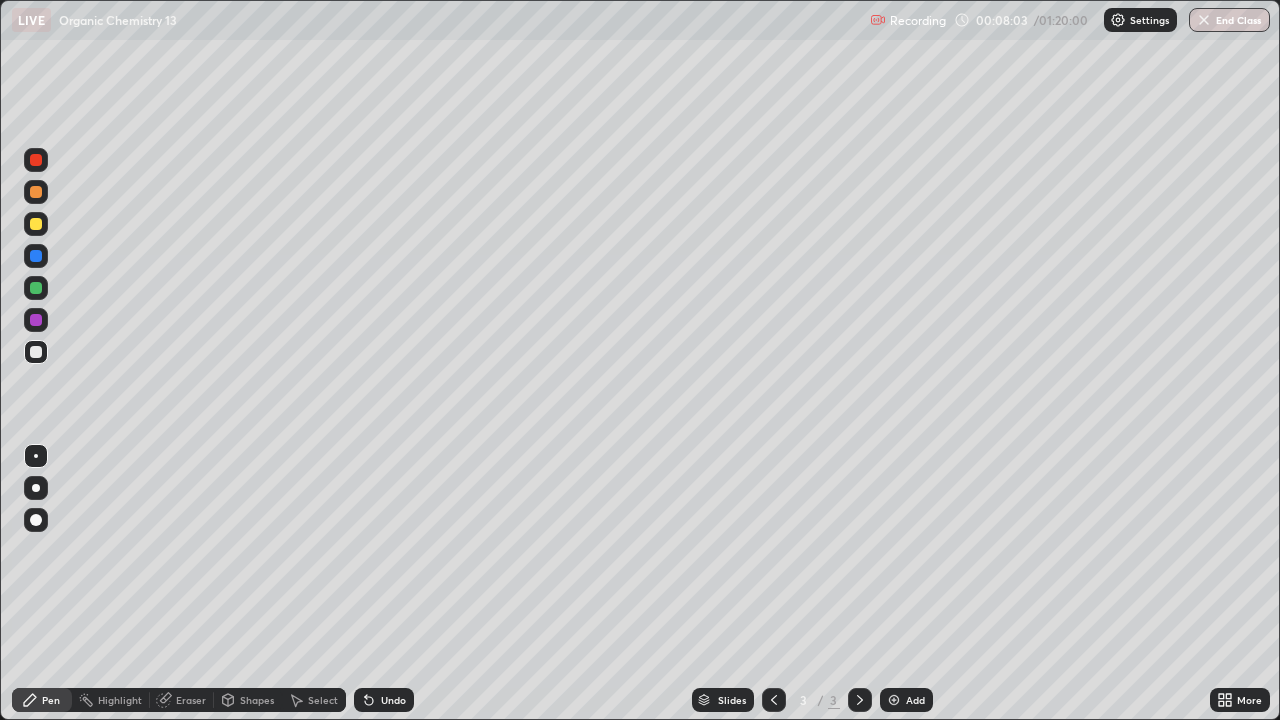 click on "Undo" at bounding box center [393, 700] 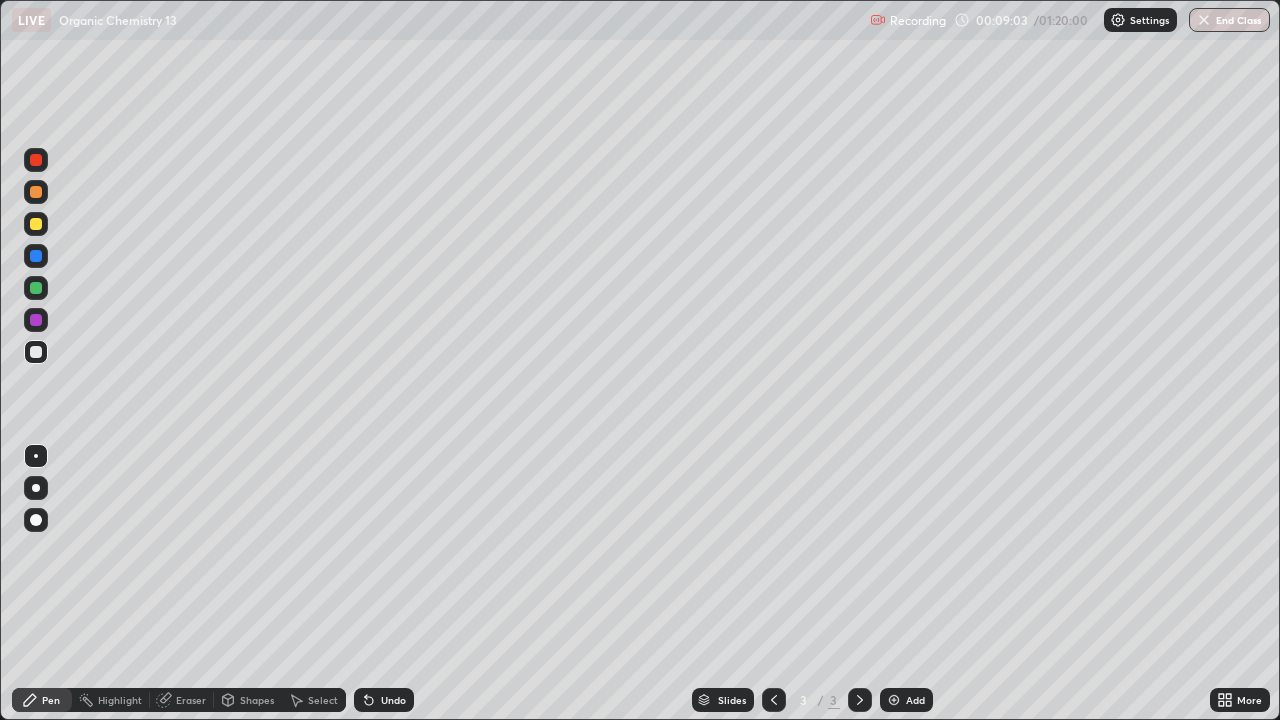 click on "Undo" at bounding box center [393, 700] 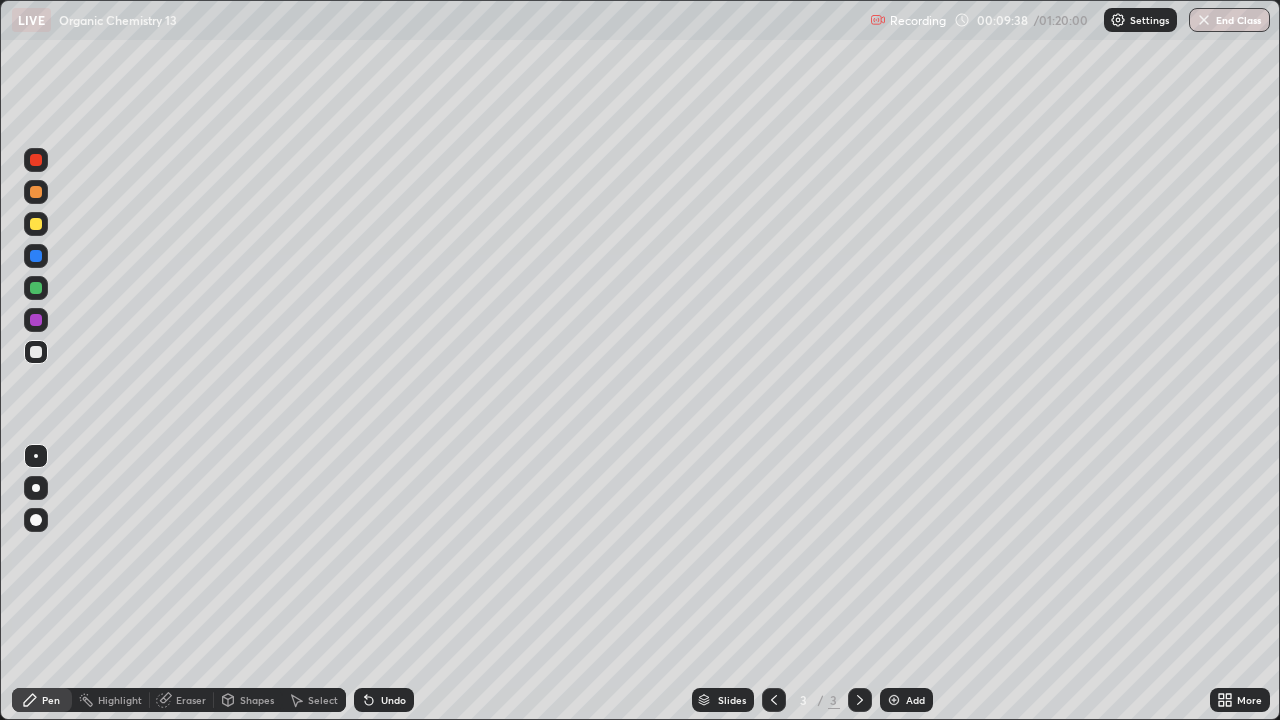 click on "Undo" at bounding box center [393, 700] 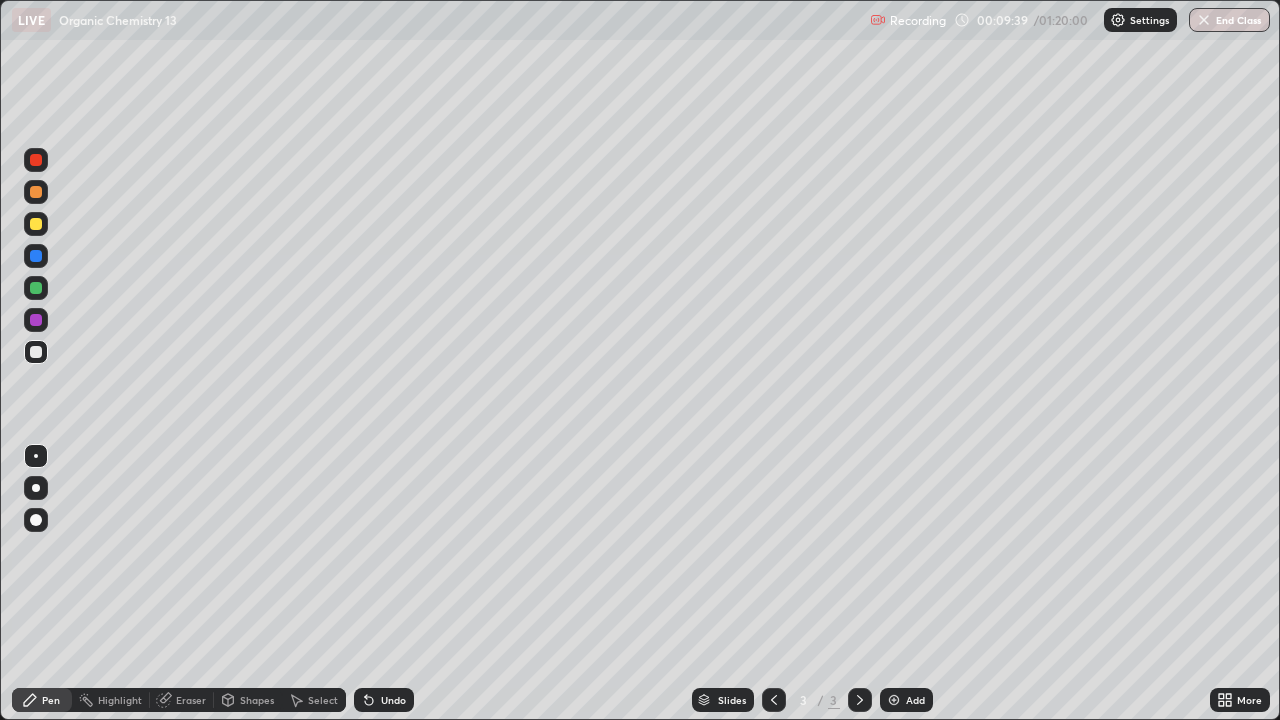 click on "Undo" at bounding box center (393, 700) 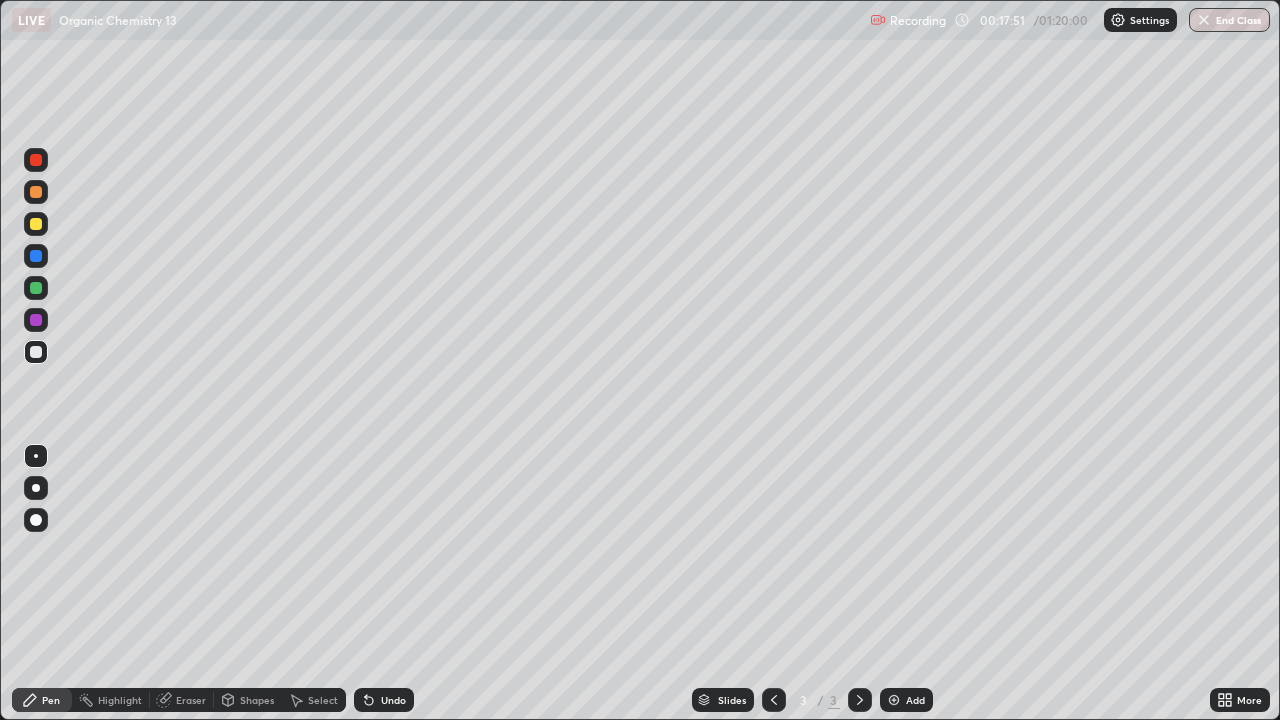 click at bounding box center [894, 700] 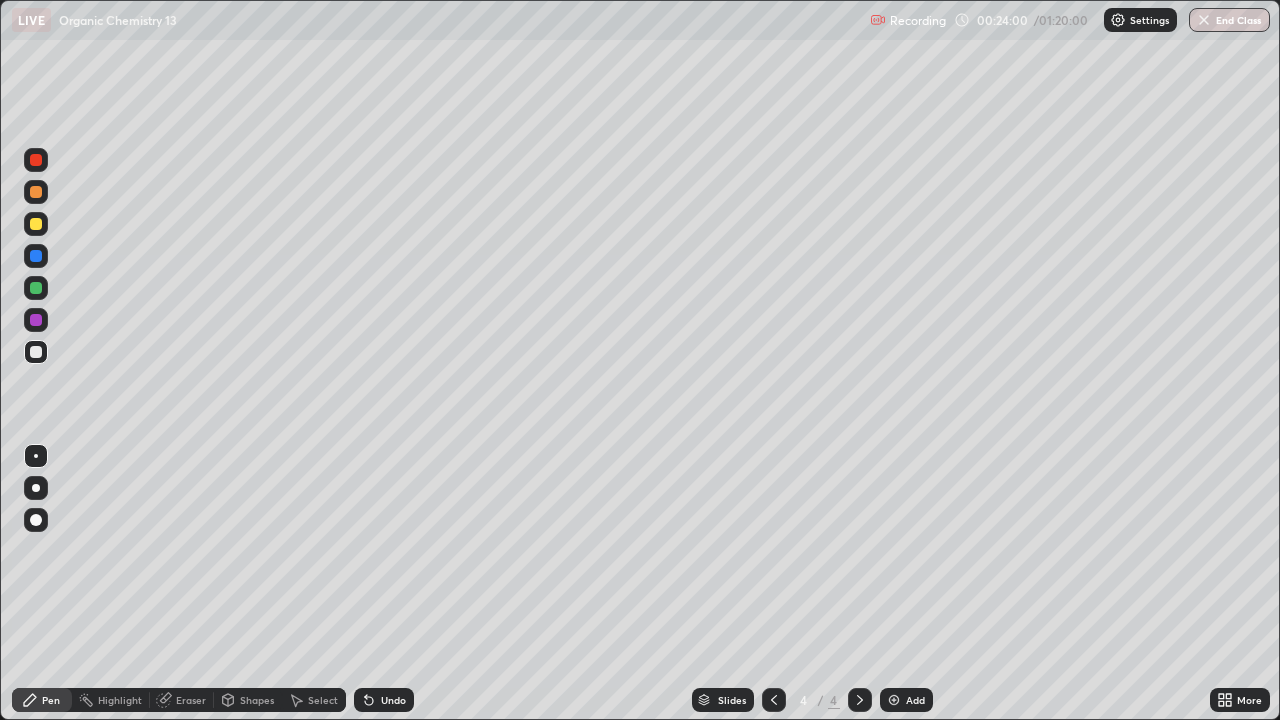 click at bounding box center [36, 352] 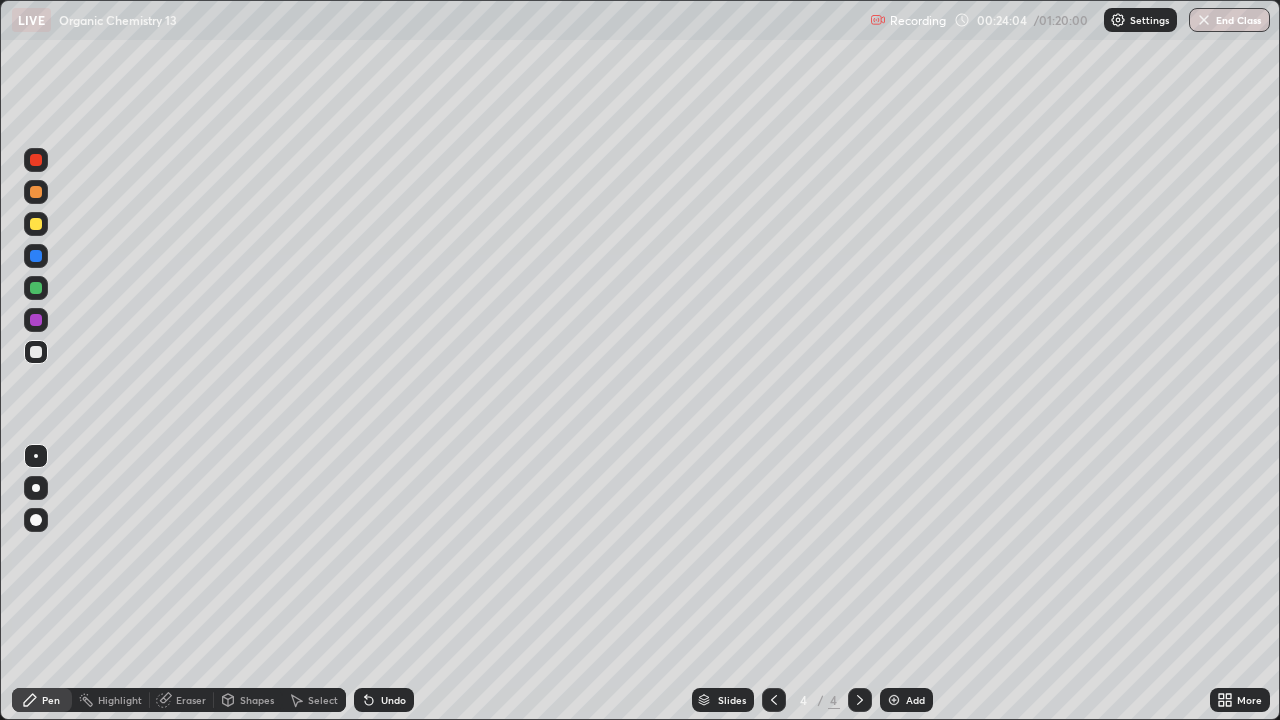 click on "Pen" at bounding box center [51, 700] 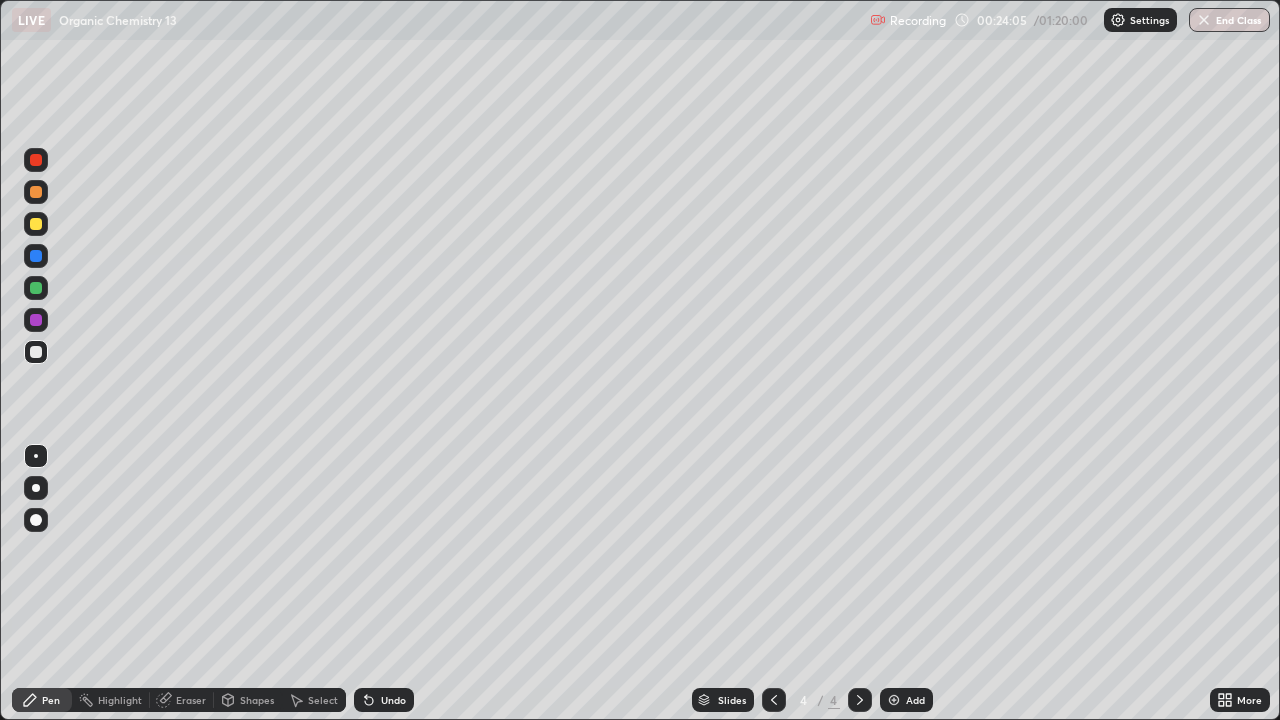 click on "Pen" at bounding box center (51, 700) 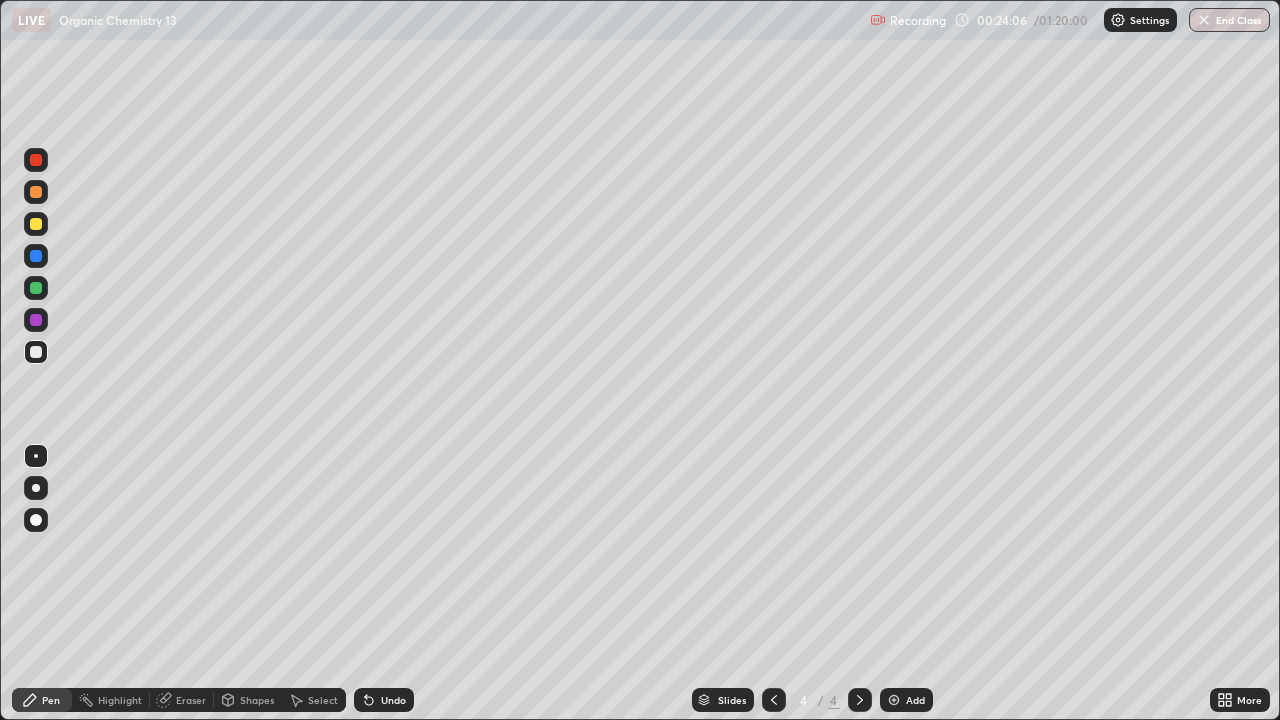 click at bounding box center [36, 352] 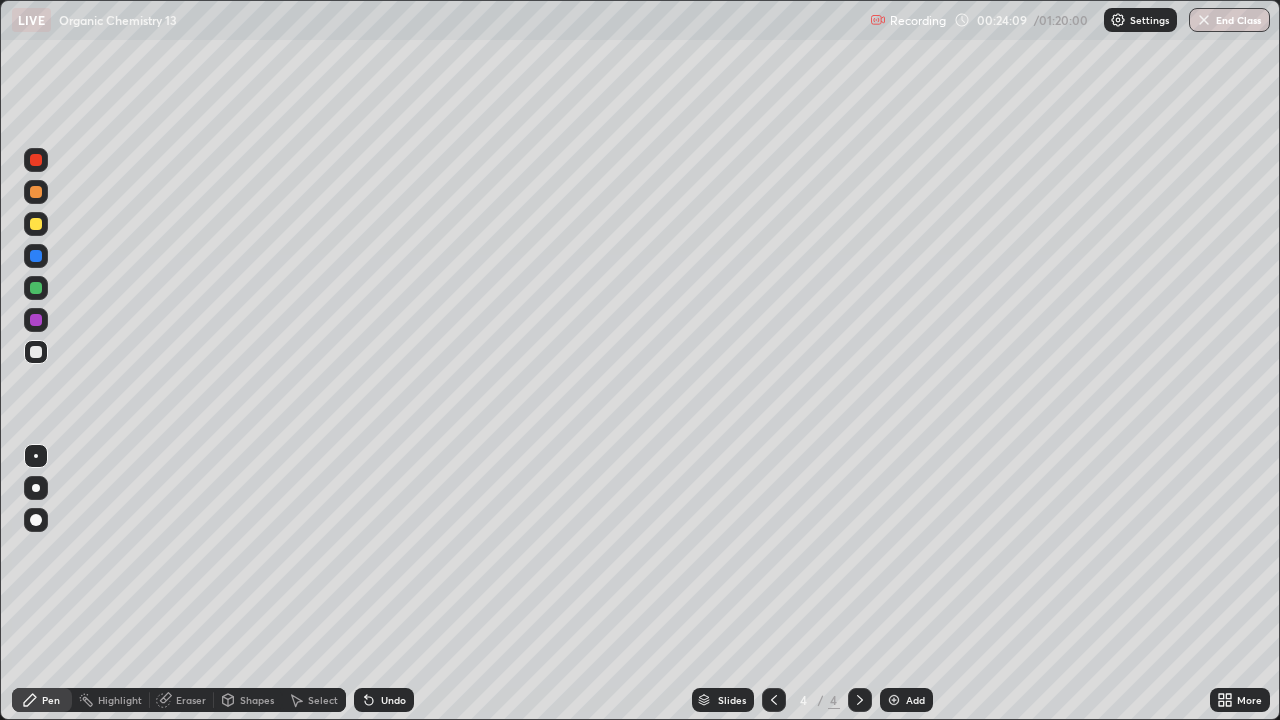 click 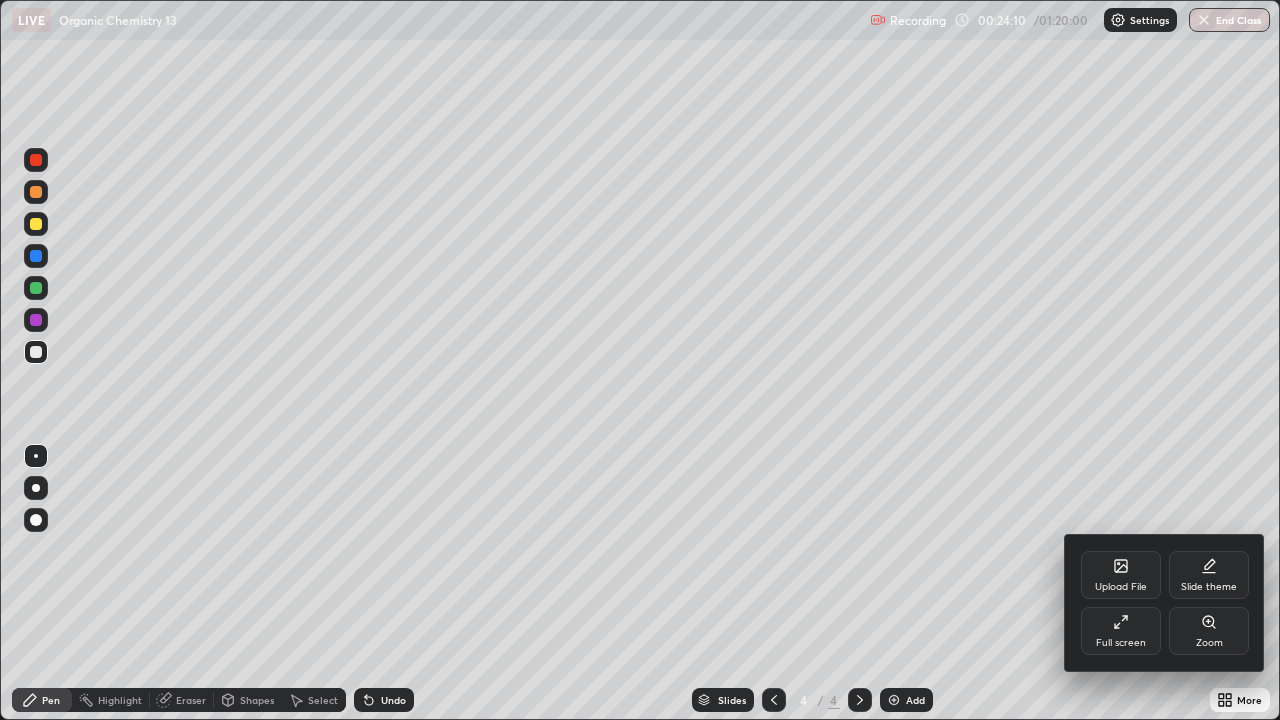 click 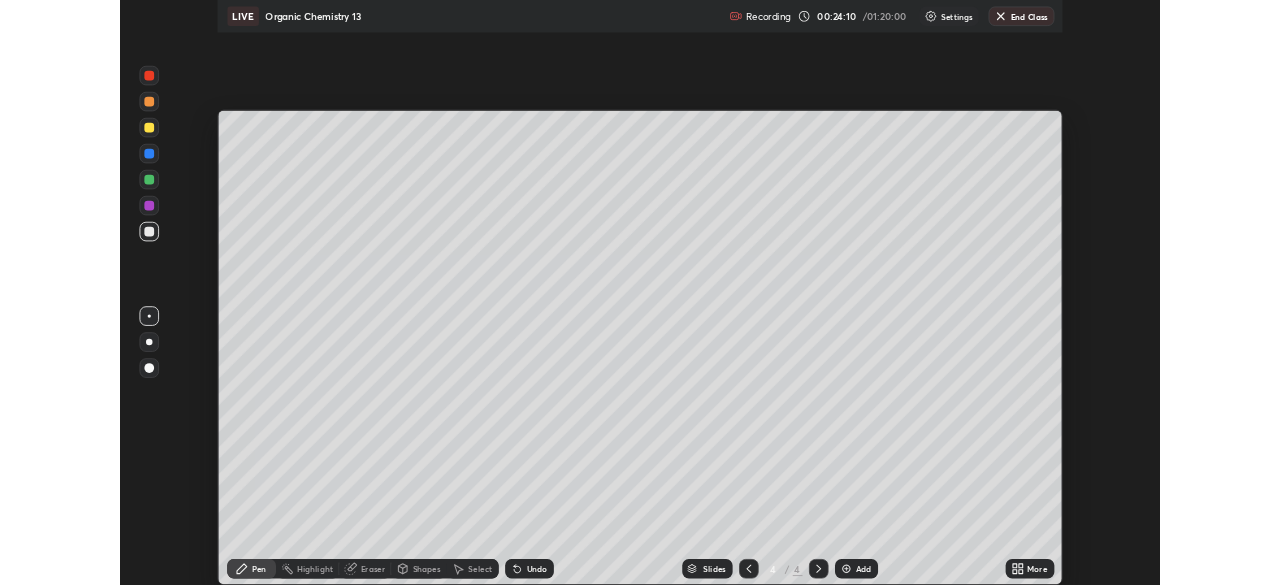 scroll, scrollTop: 585, scrollLeft: 1280, axis: both 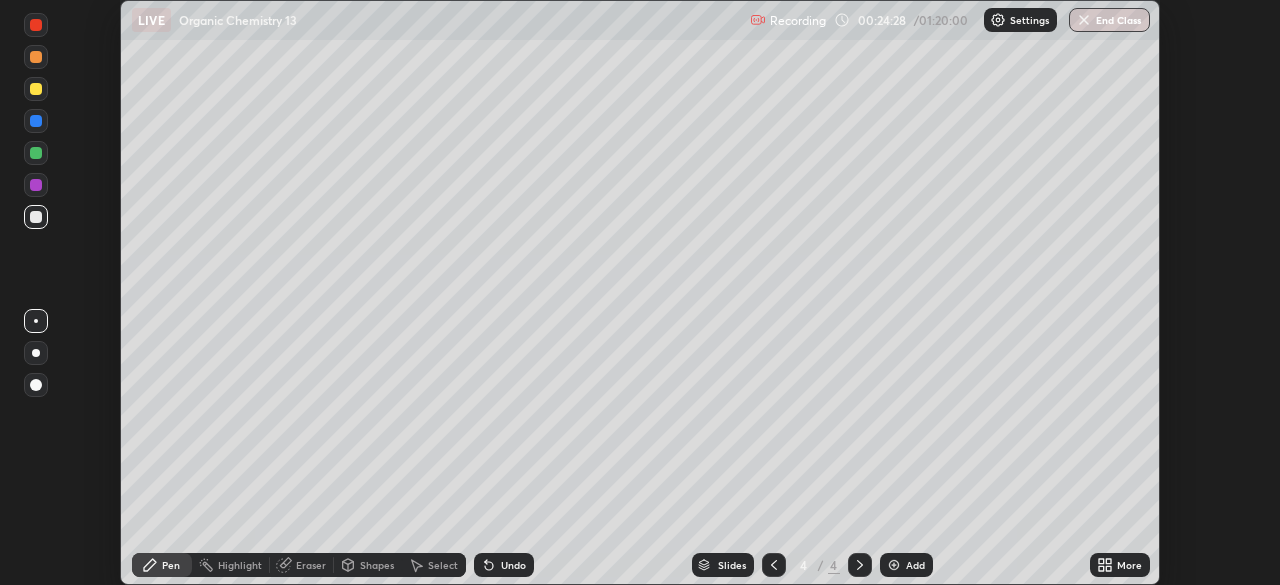 click 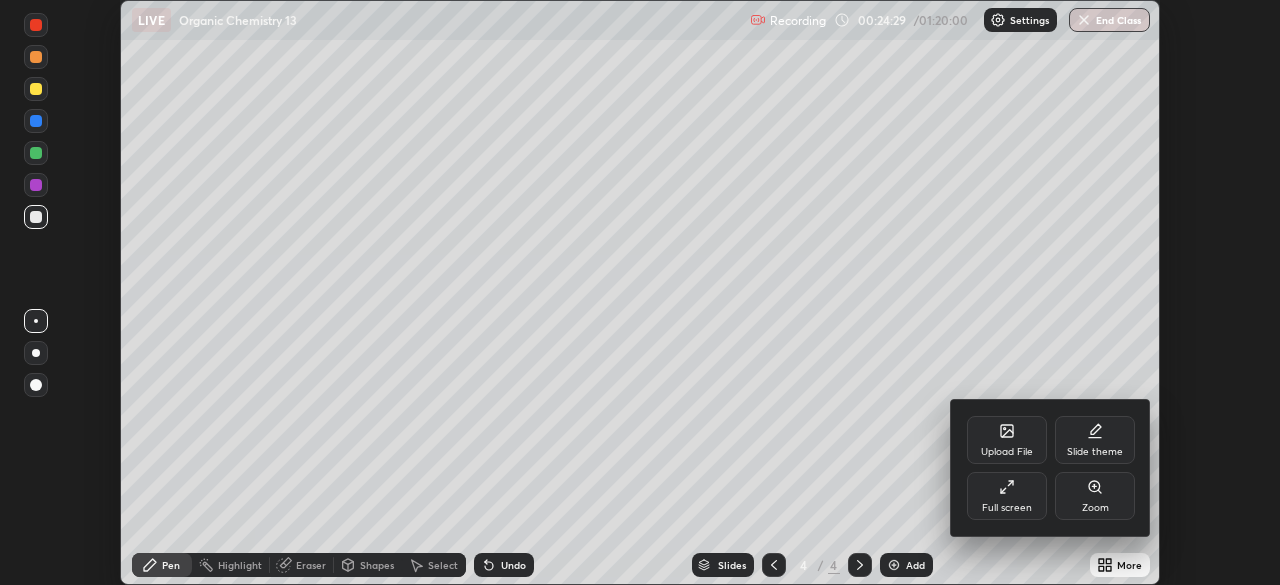 click on "Full screen" at bounding box center [1007, 508] 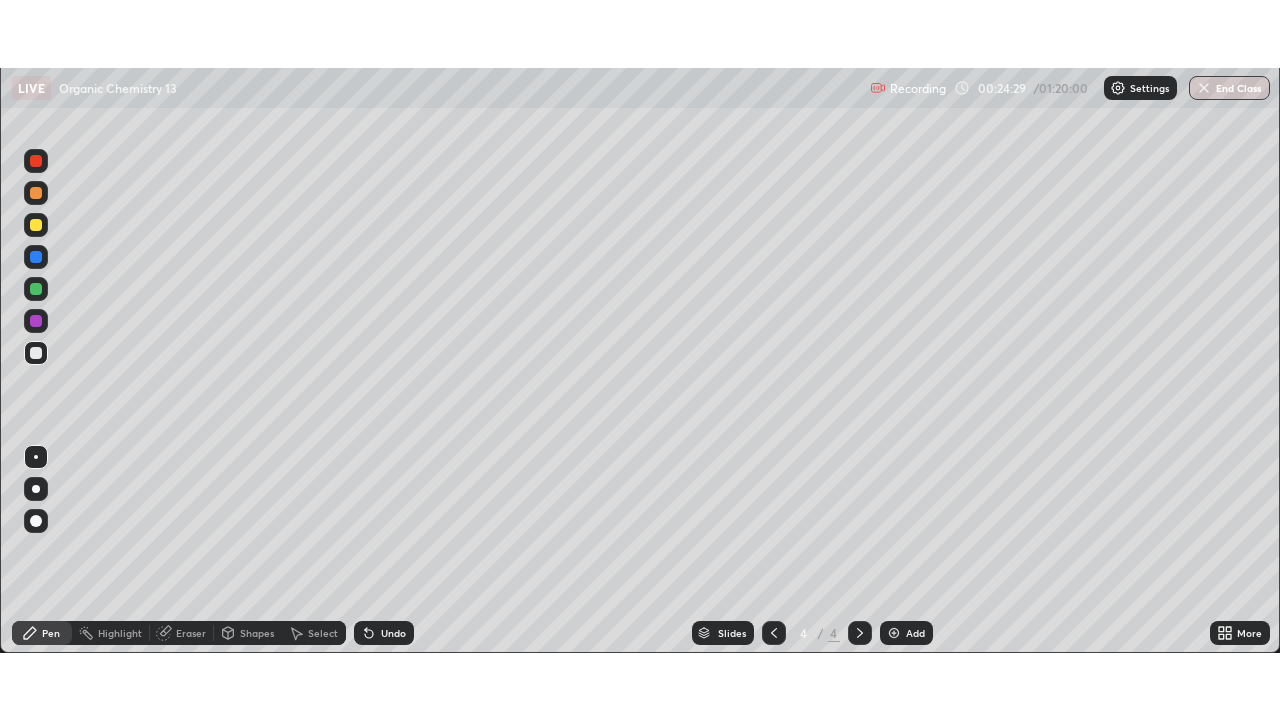 scroll, scrollTop: 99280, scrollLeft: 98720, axis: both 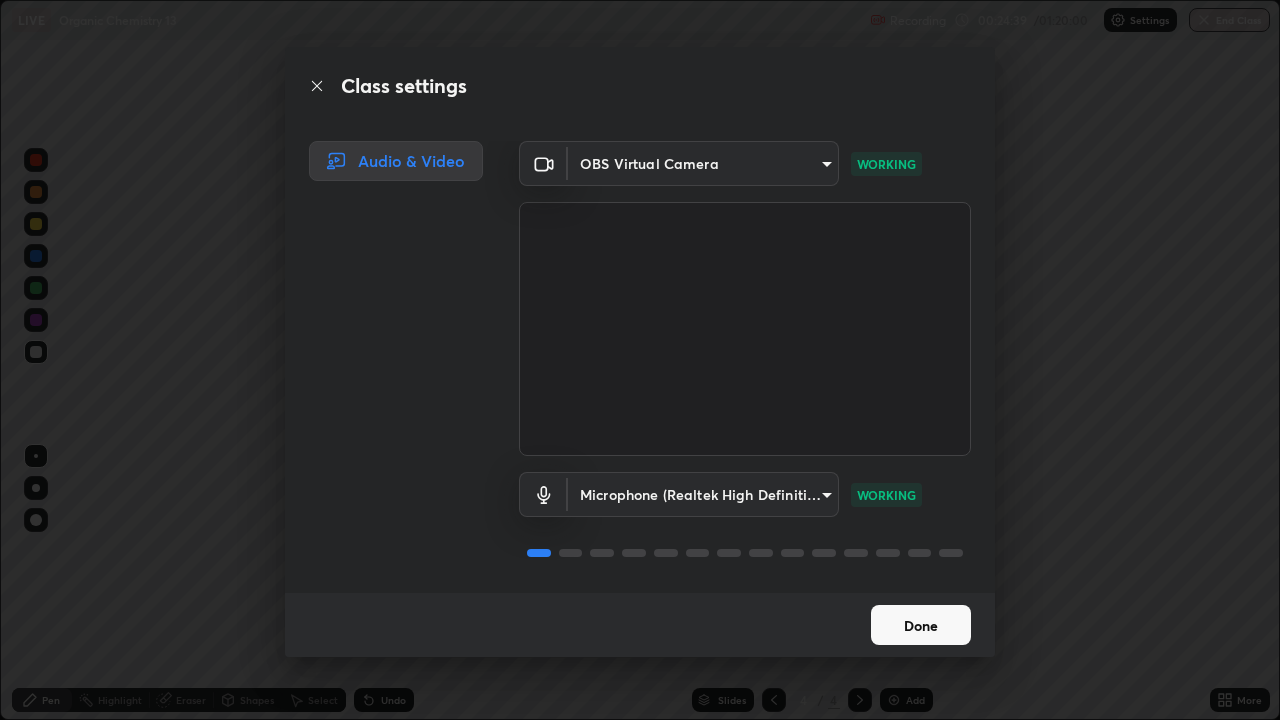 click on "Done" at bounding box center [921, 625] 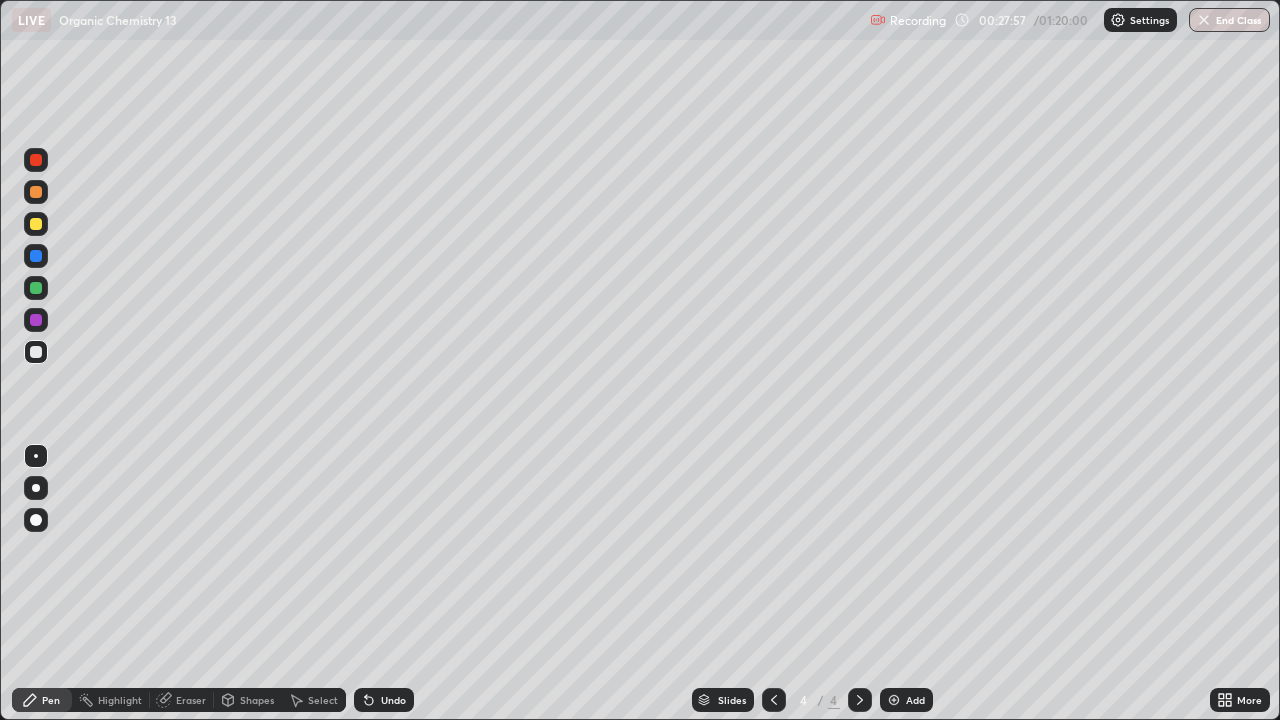 click on "Eraser" at bounding box center (191, 700) 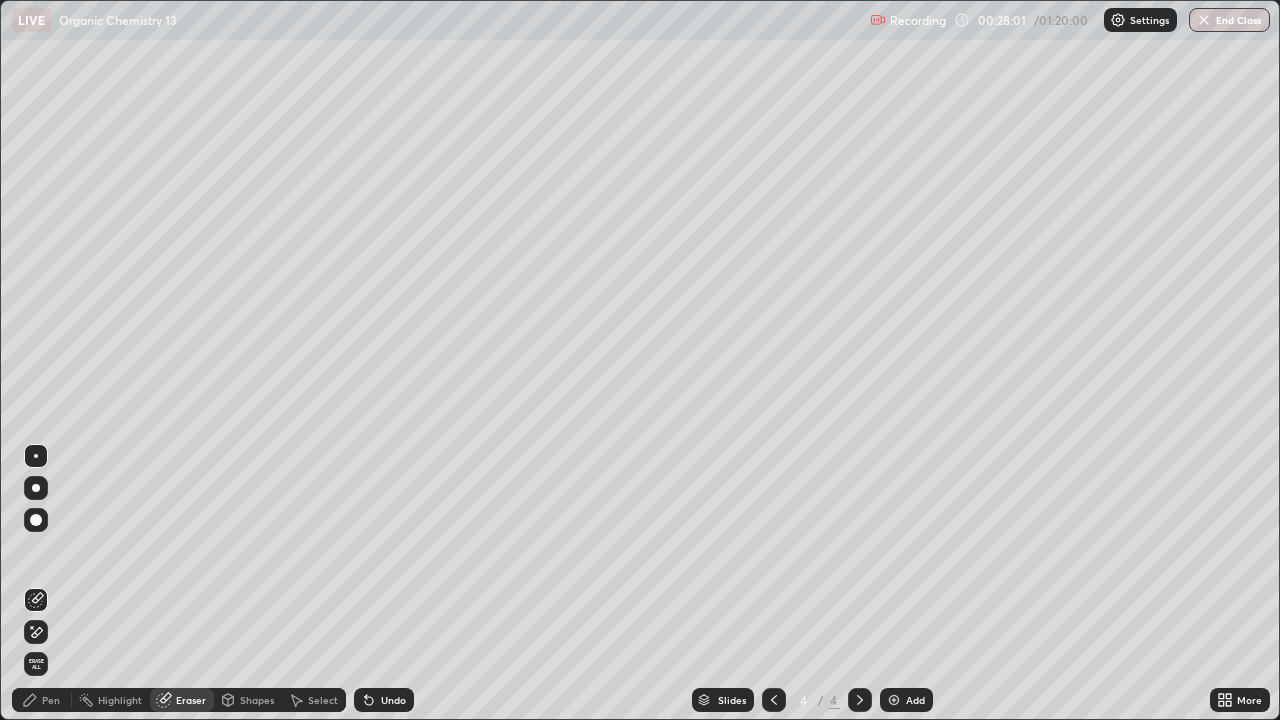 click on "Pen" at bounding box center [51, 700] 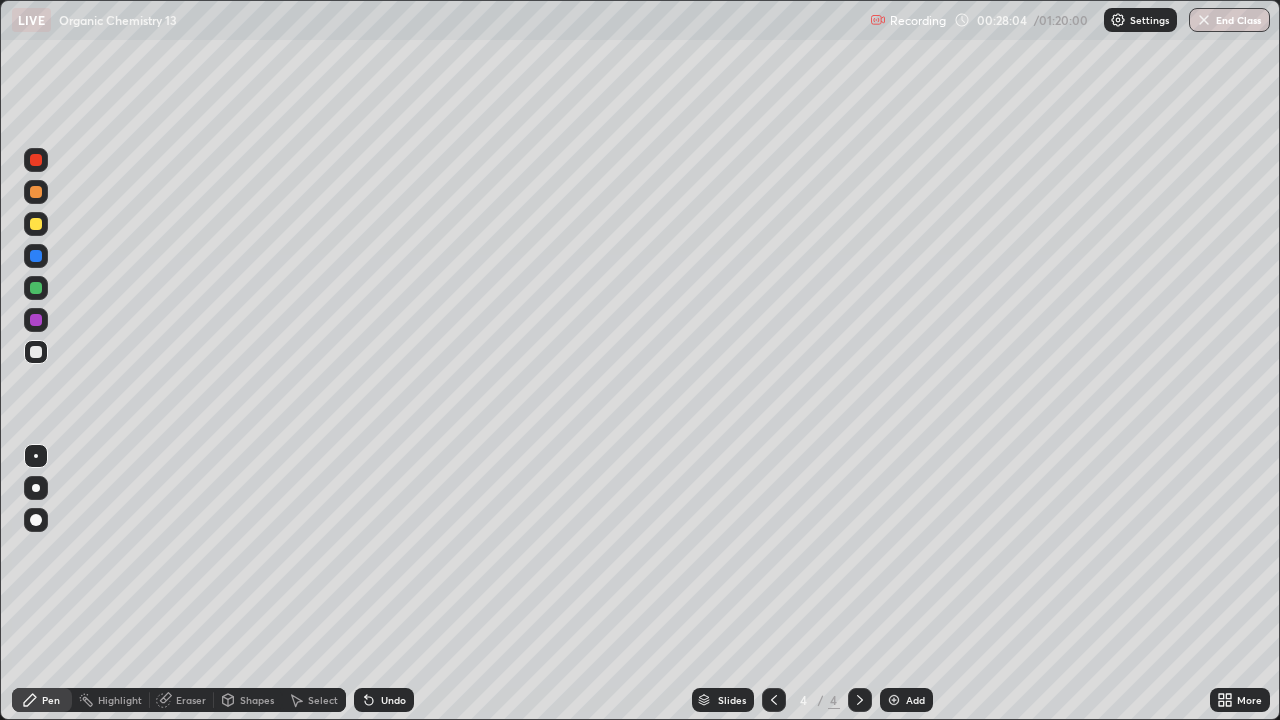 click on "Undo" at bounding box center (393, 700) 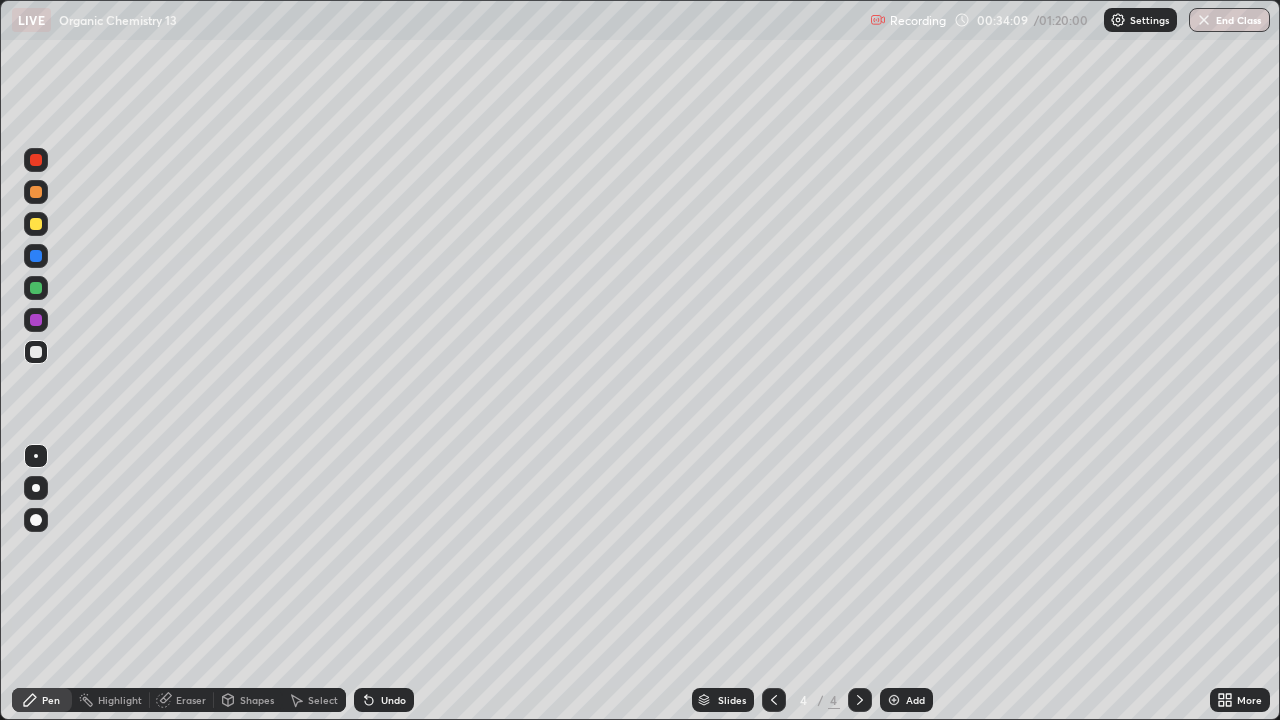 click on "Undo" at bounding box center [393, 700] 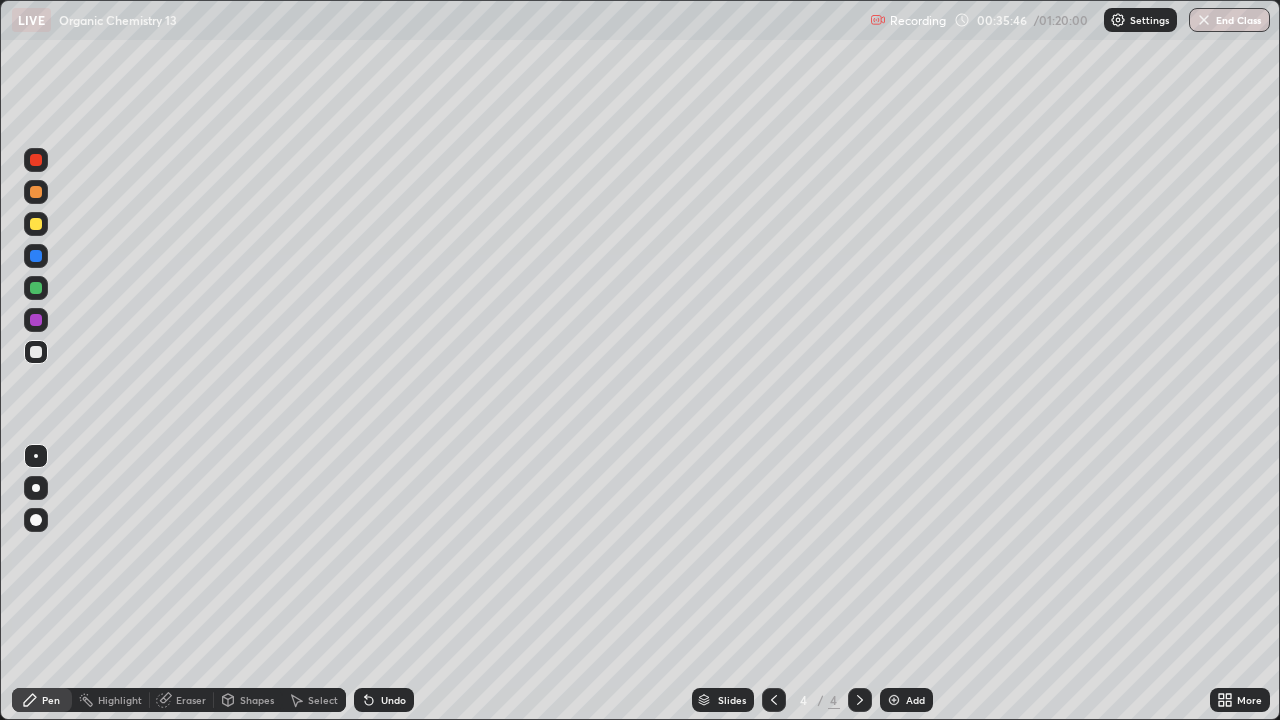 click at bounding box center (894, 700) 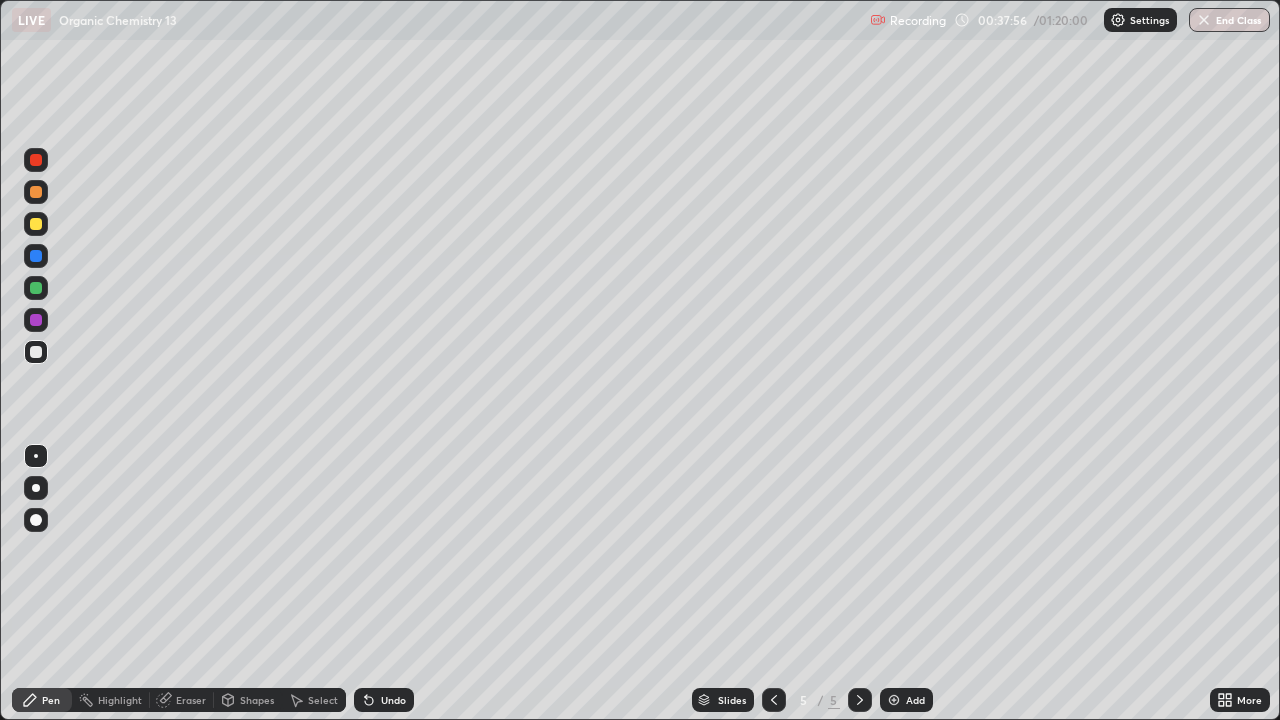 click on "Undo" at bounding box center [384, 700] 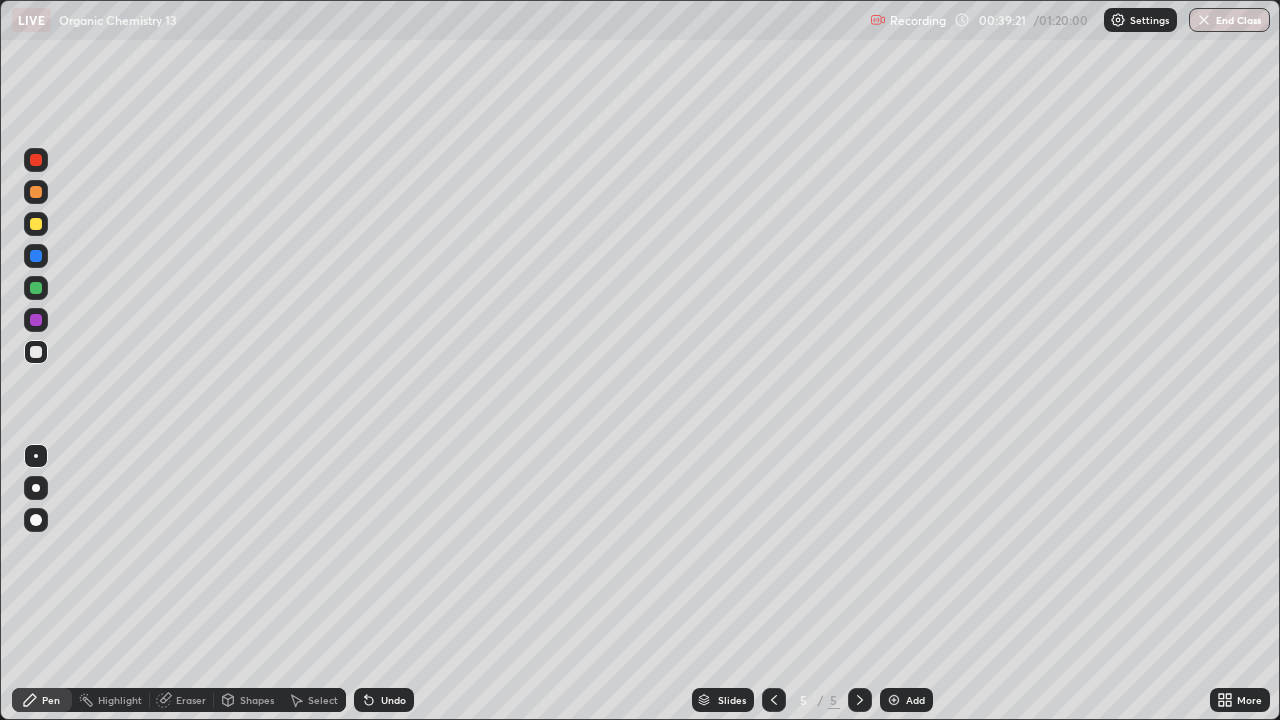 click on "Select" at bounding box center (323, 700) 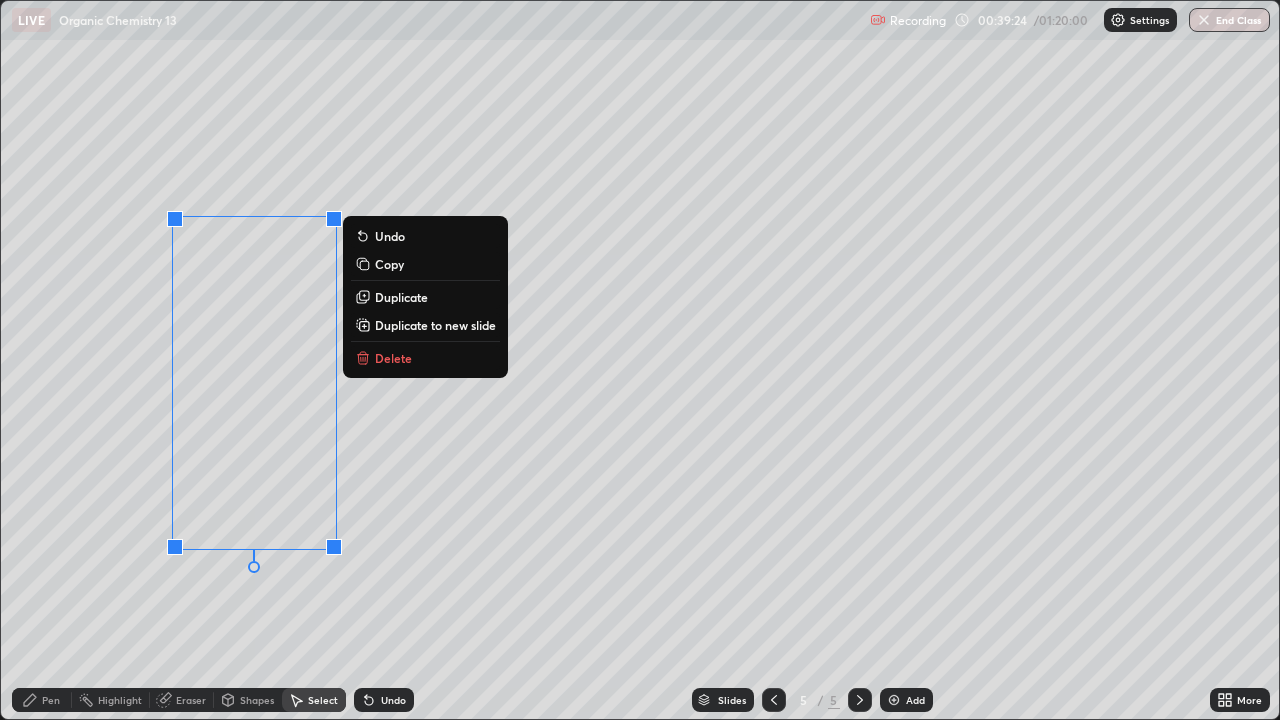 click on "Delete" at bounding box center (393, 358) 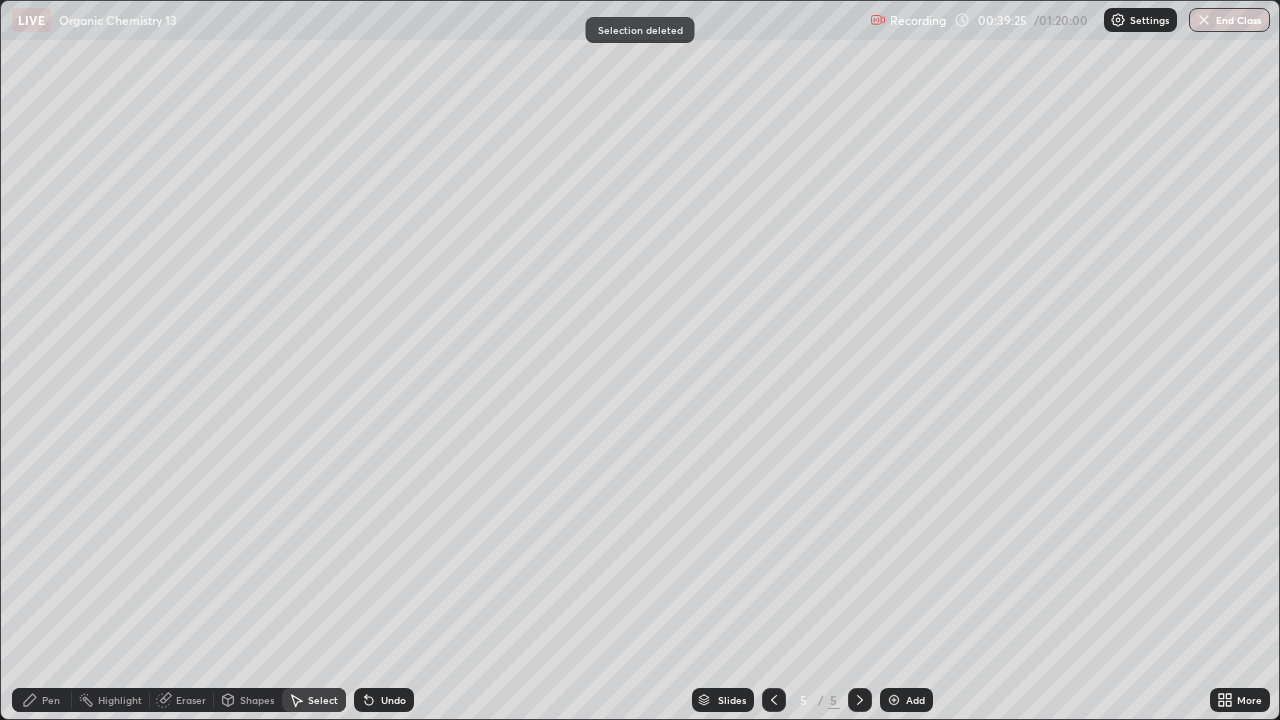 click on "Pen" at bounding box center [42, 700] 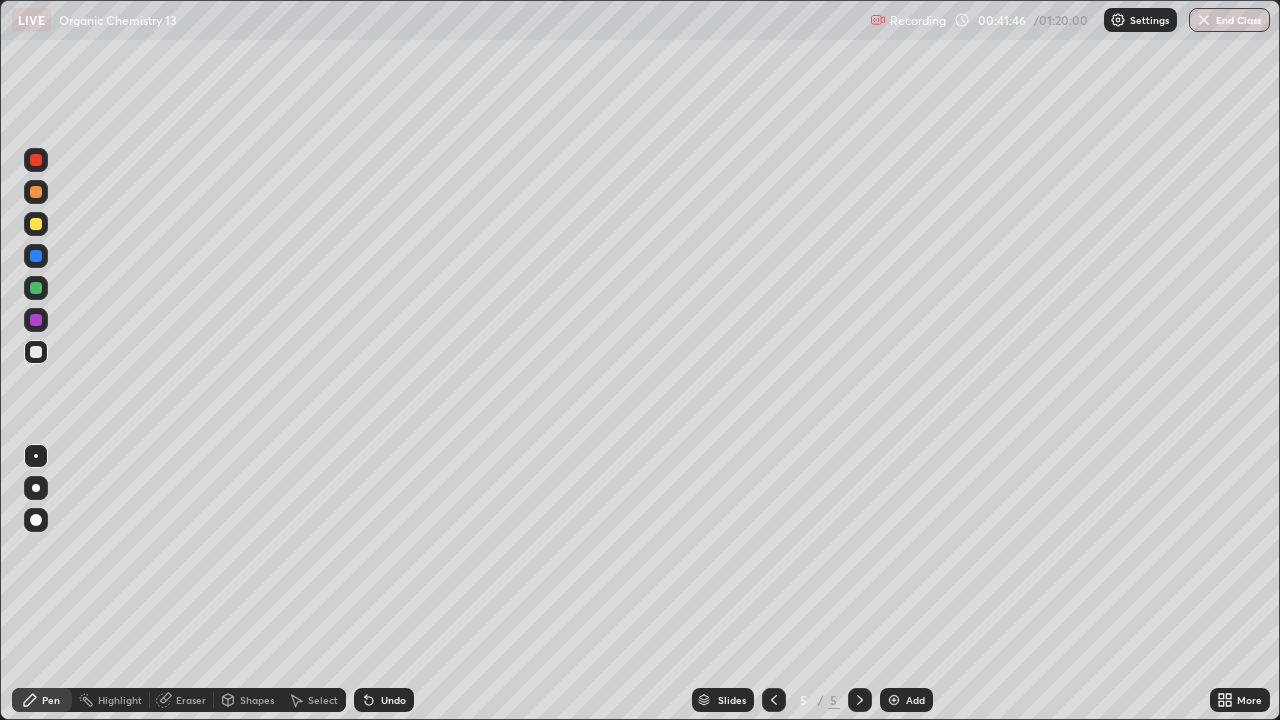 click at bounding box center (36, 224) 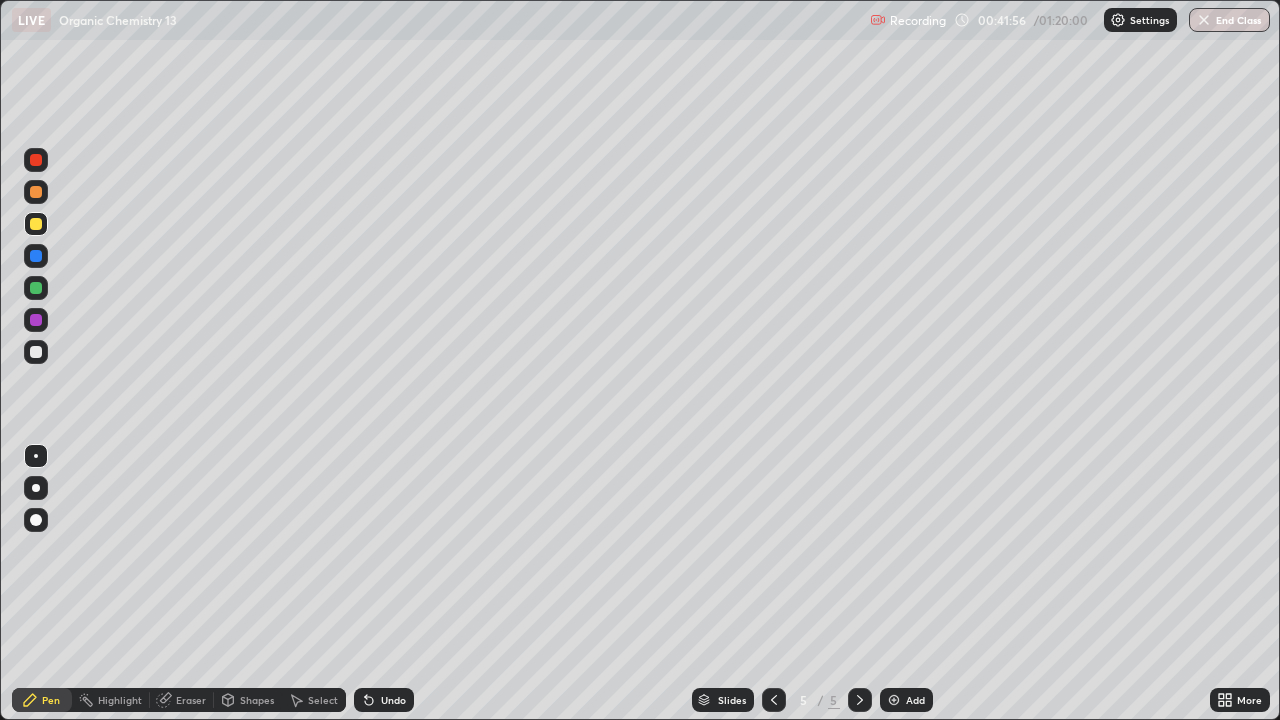 click at bounding box center [36, 352] 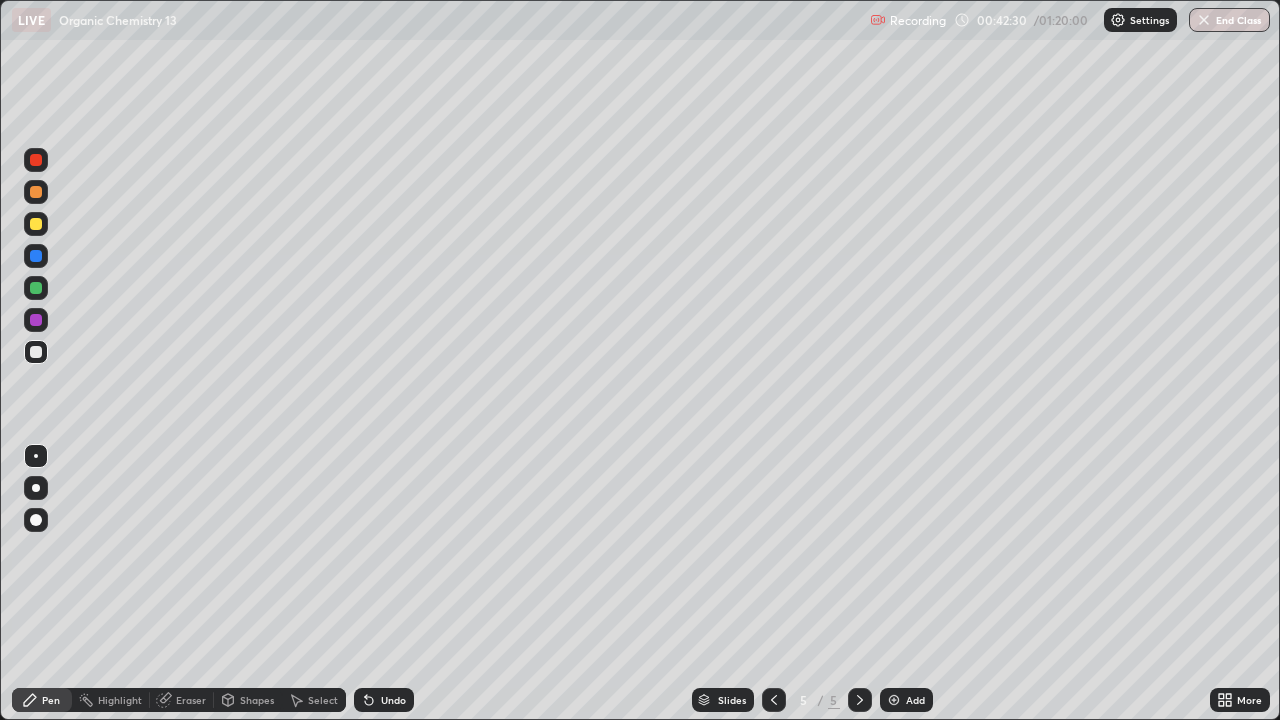 click at bounding box center (36, 288) 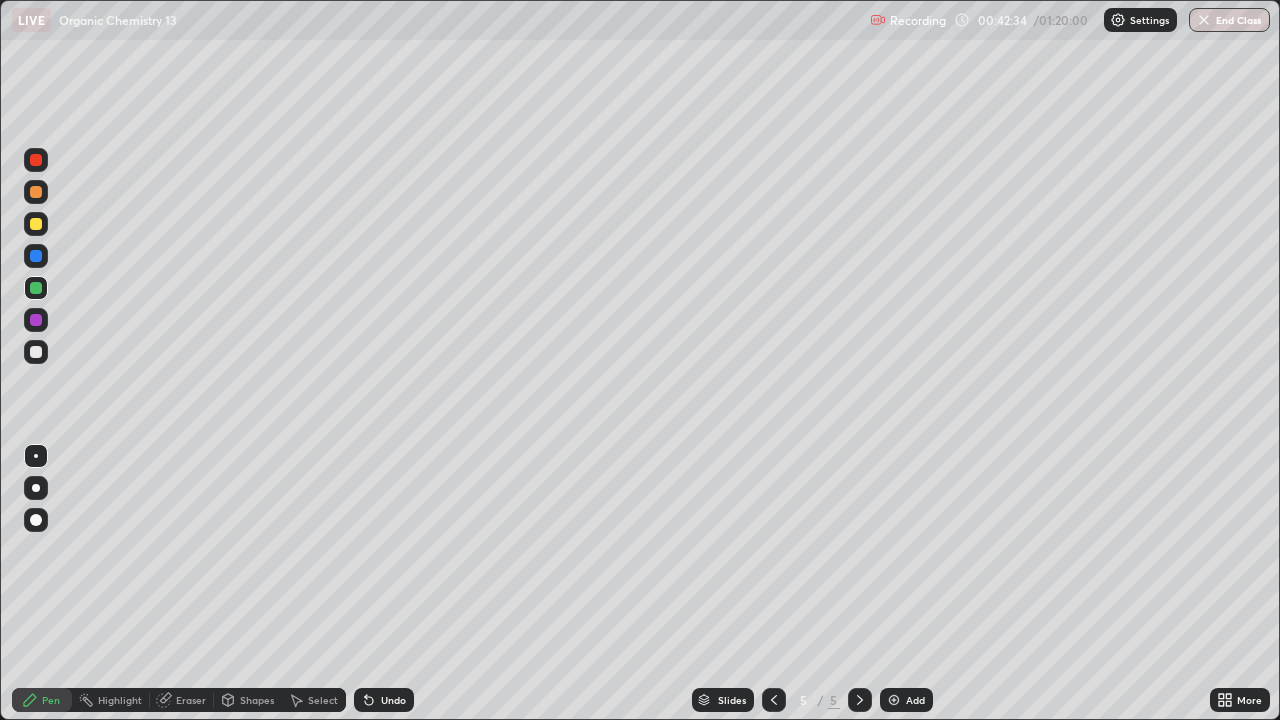 click on "Eraser" at bounding box center (191, 700) 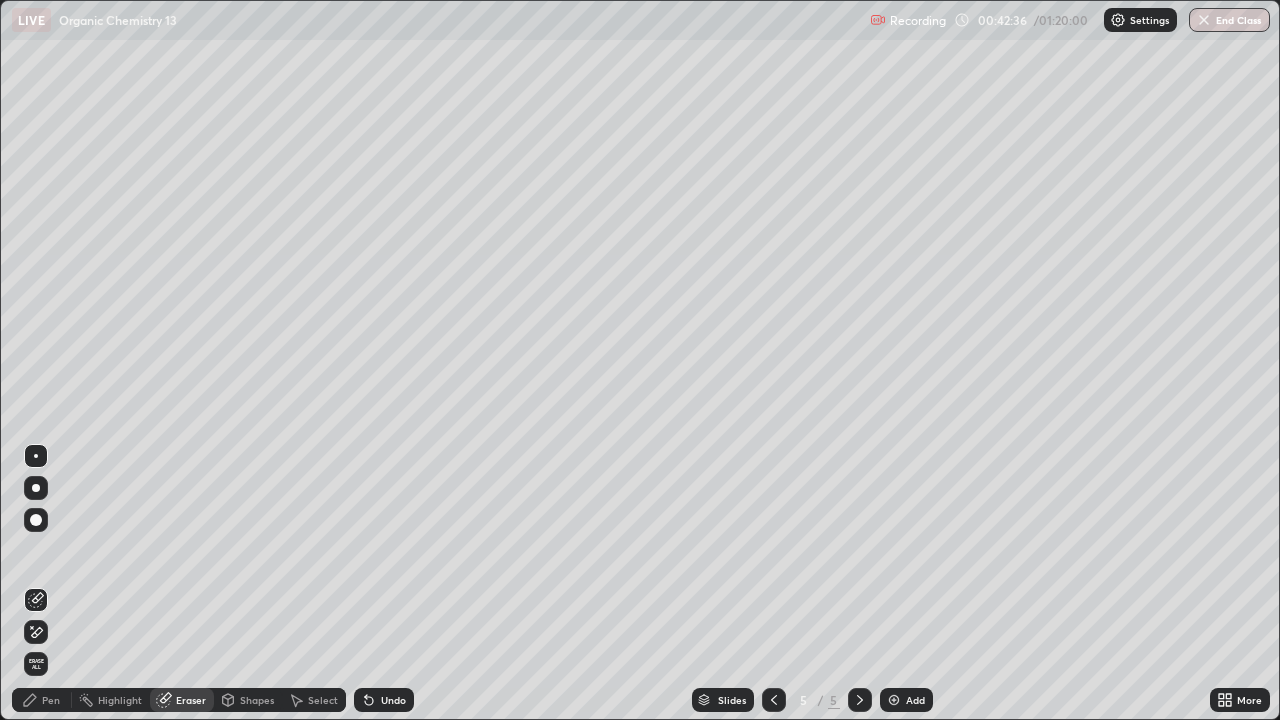 click on "Pen" at bounding box center (51, 700) 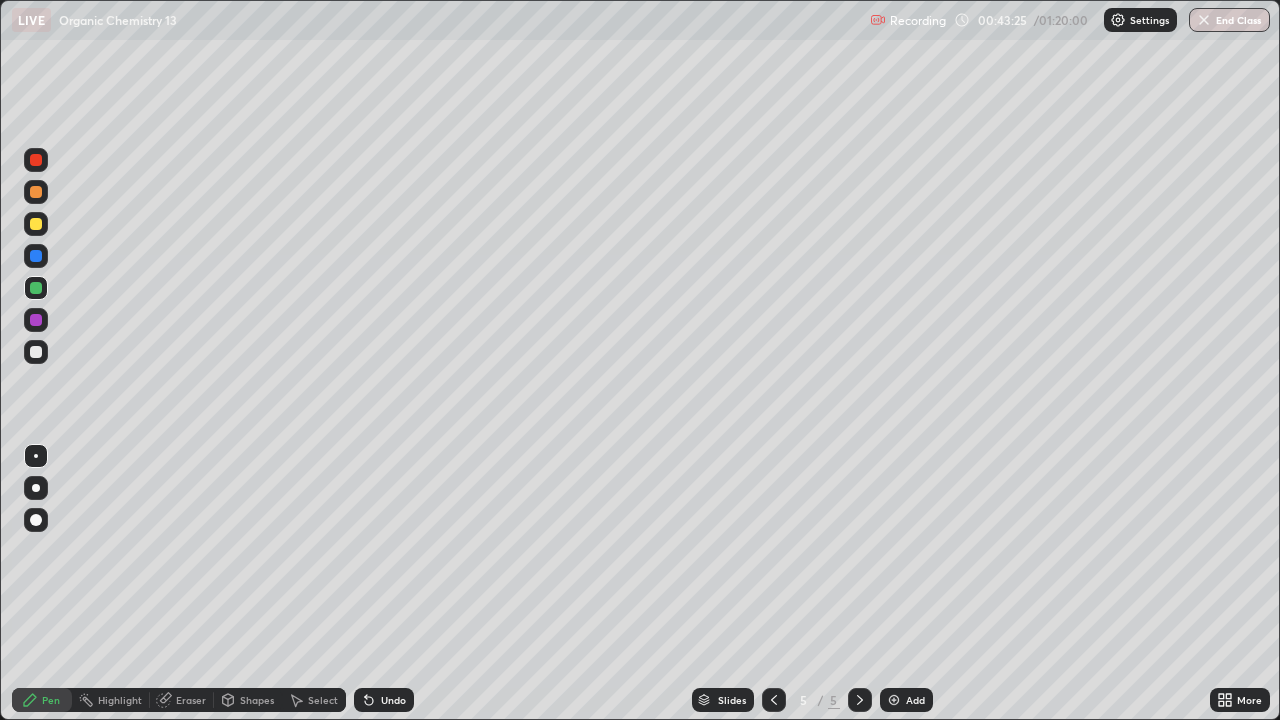 click at bounding box center [36, 320] 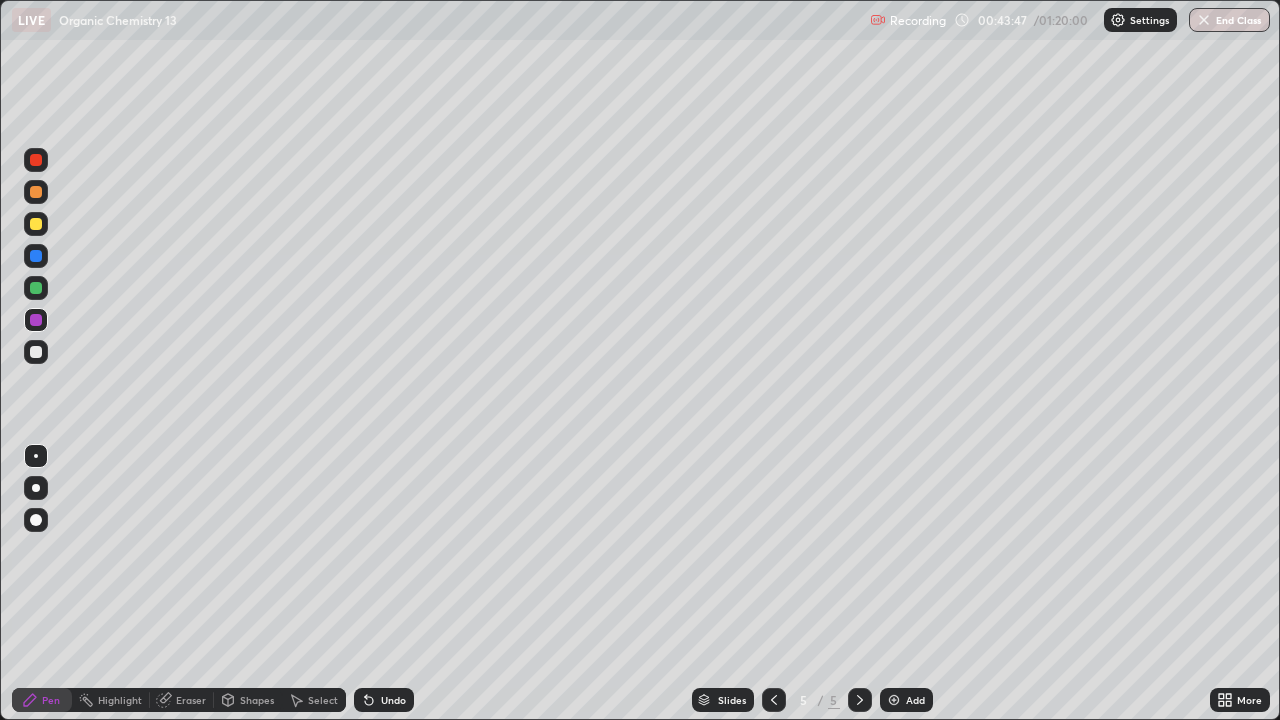 click at bounding box center [36, 352] 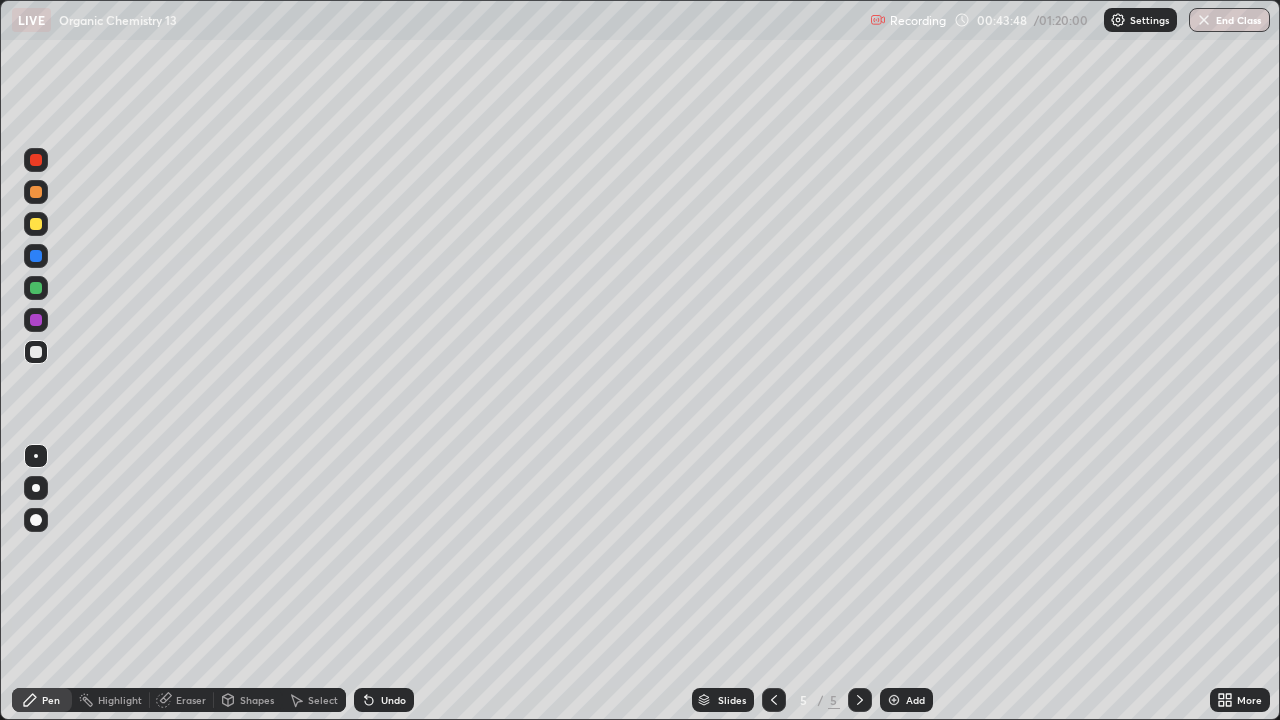 click at bounding box center (36, 352) 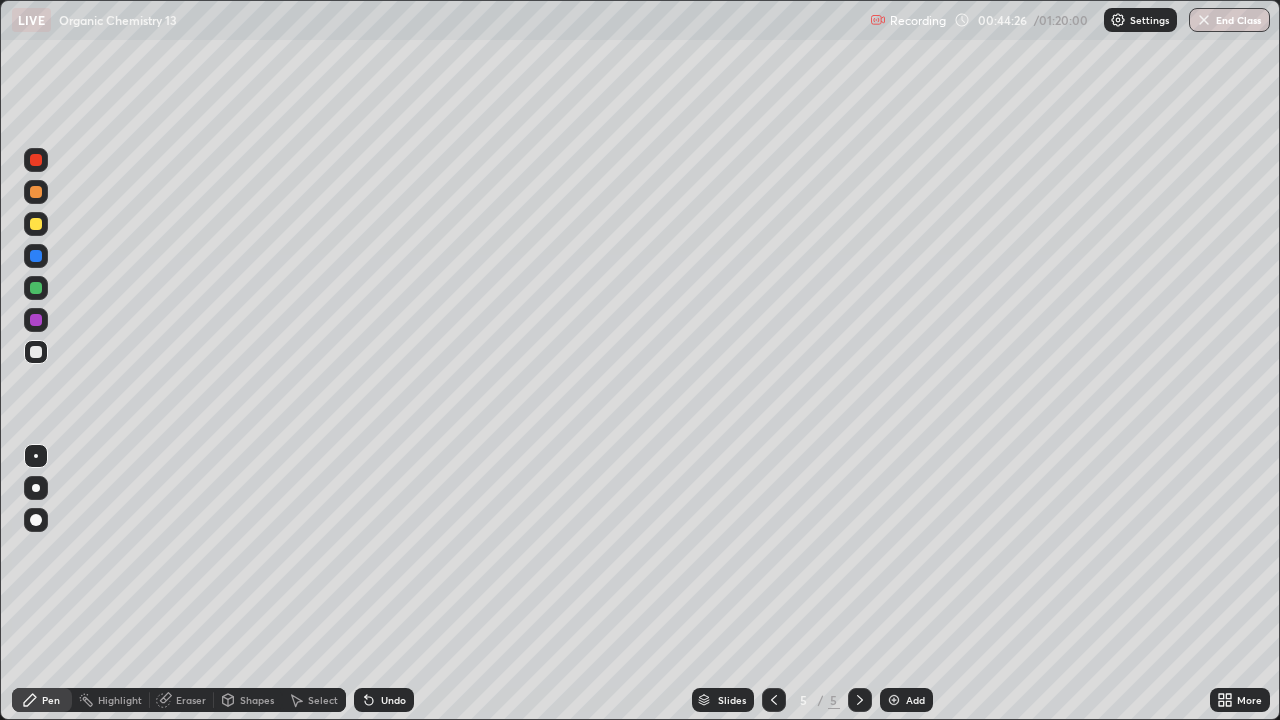 click at bounding box center [36, 256] 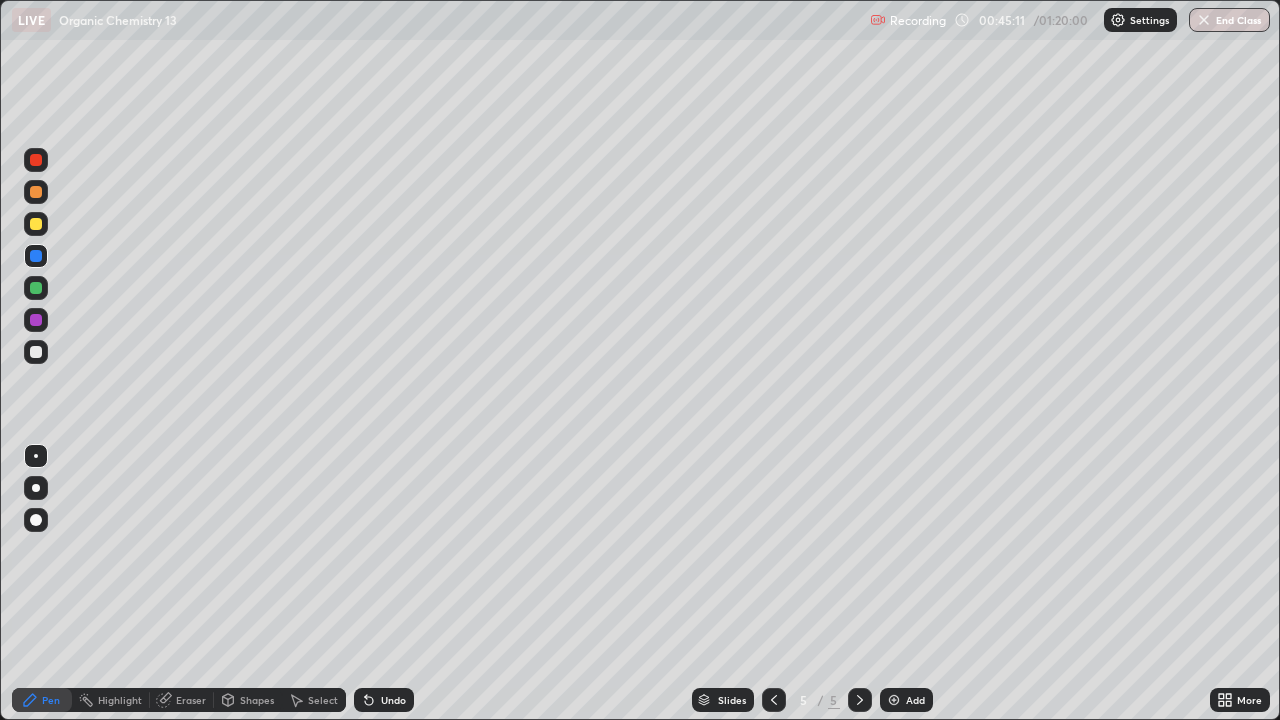 click at bounding box center (36, 320) 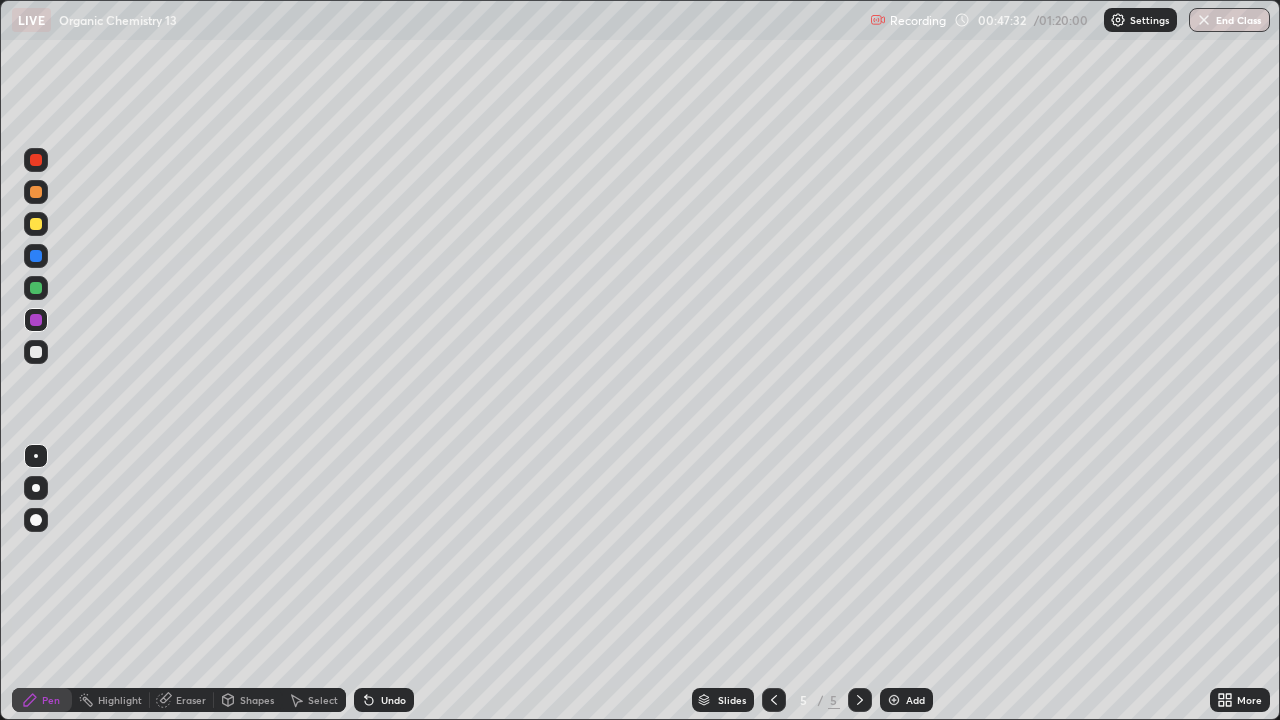 click at bounding box center [36, 224] 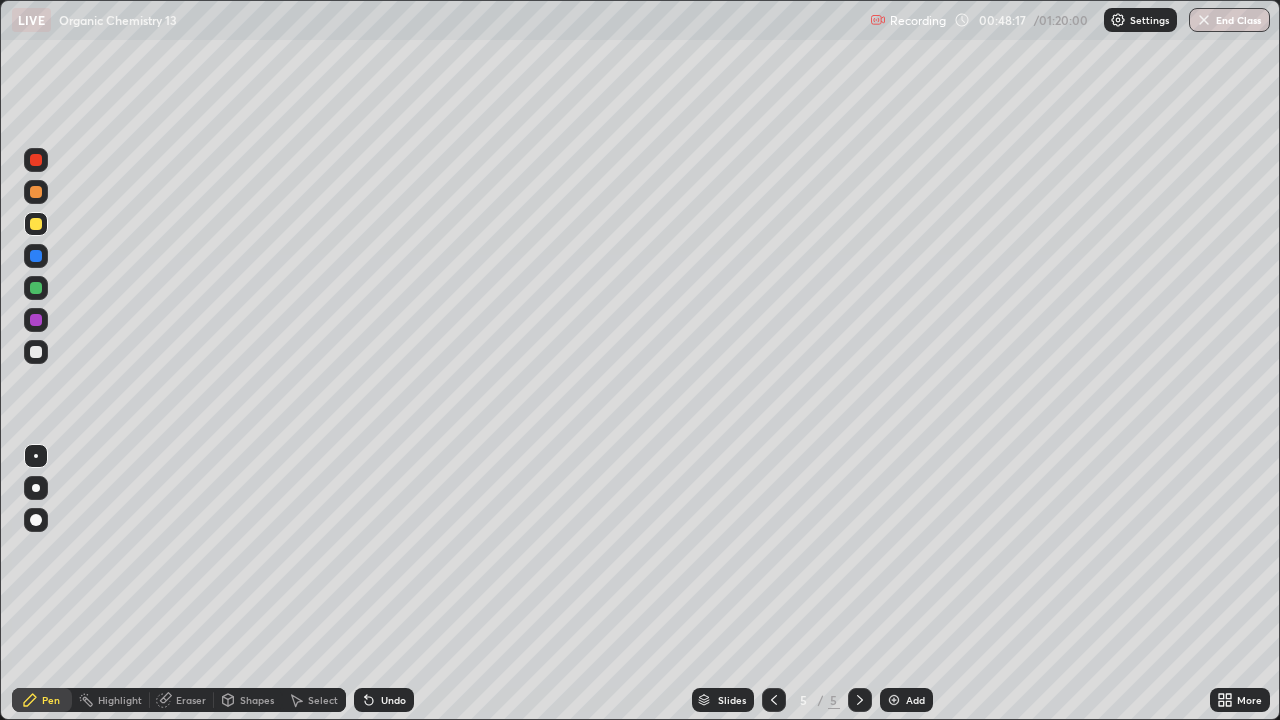 click on "Undo" at bounding box center (393, 700) 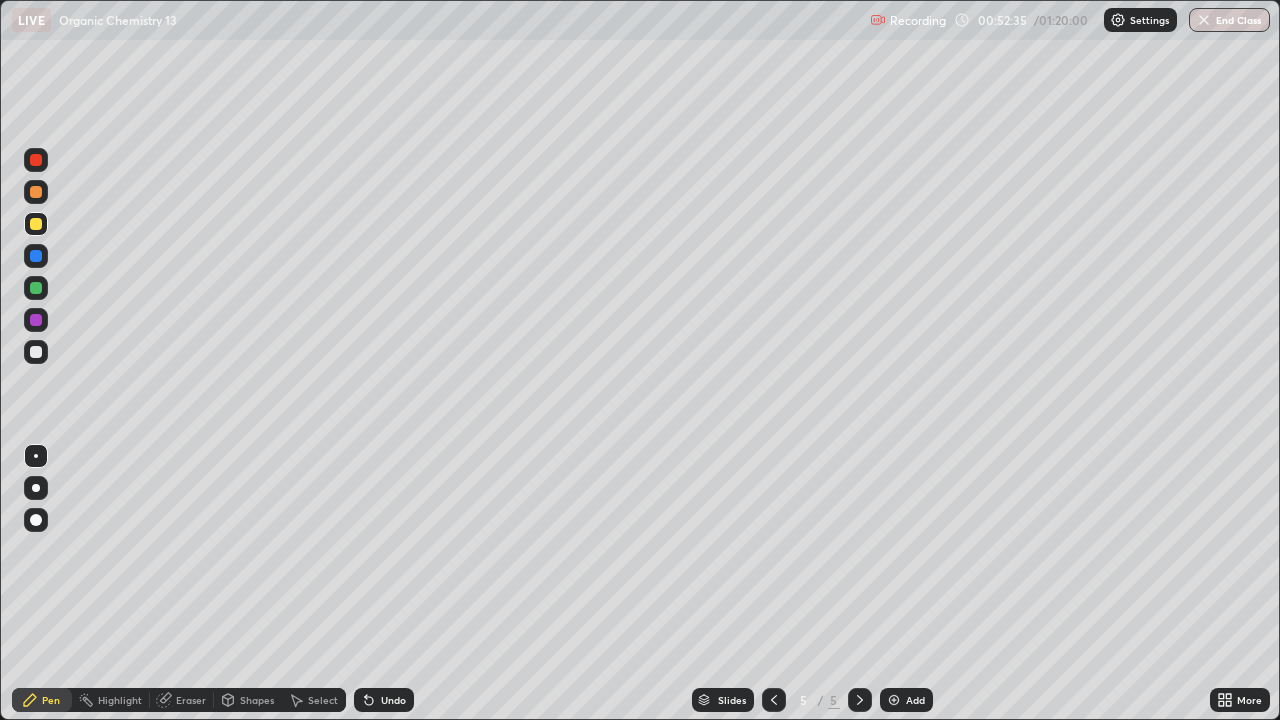 click on "Add" at bounding box center (915, 700) 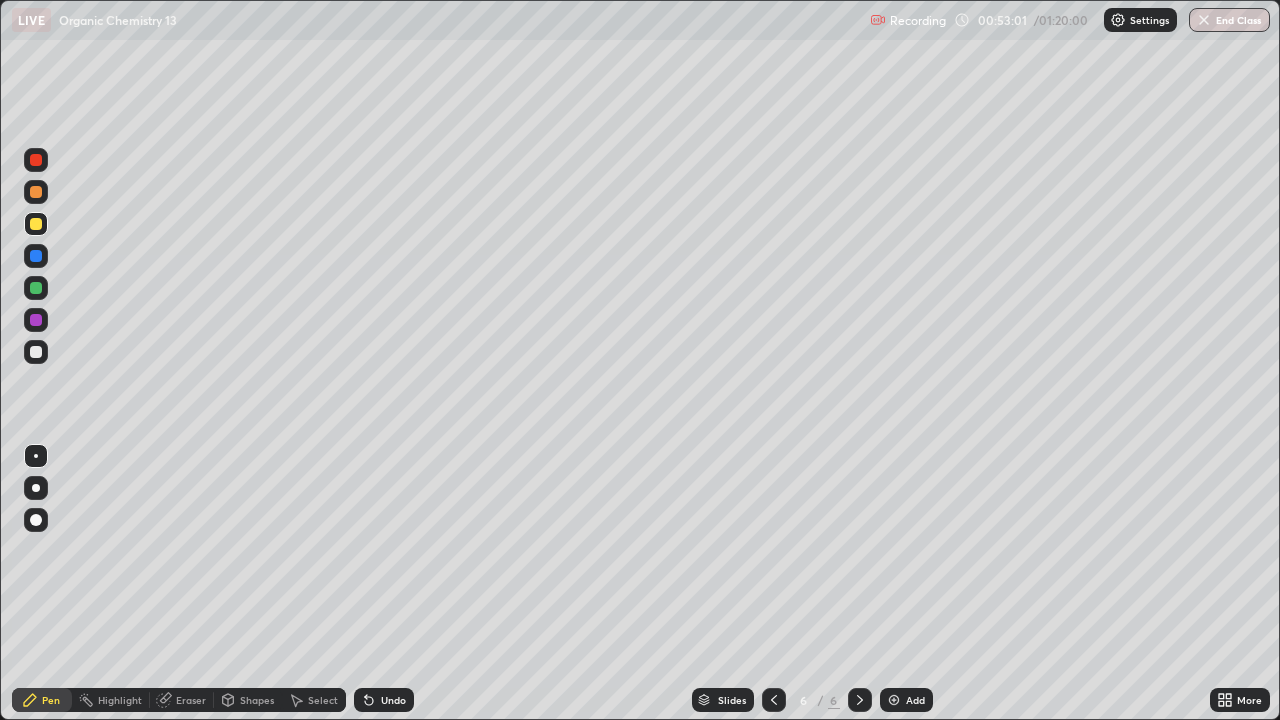 click at bounding box center (36, 352) 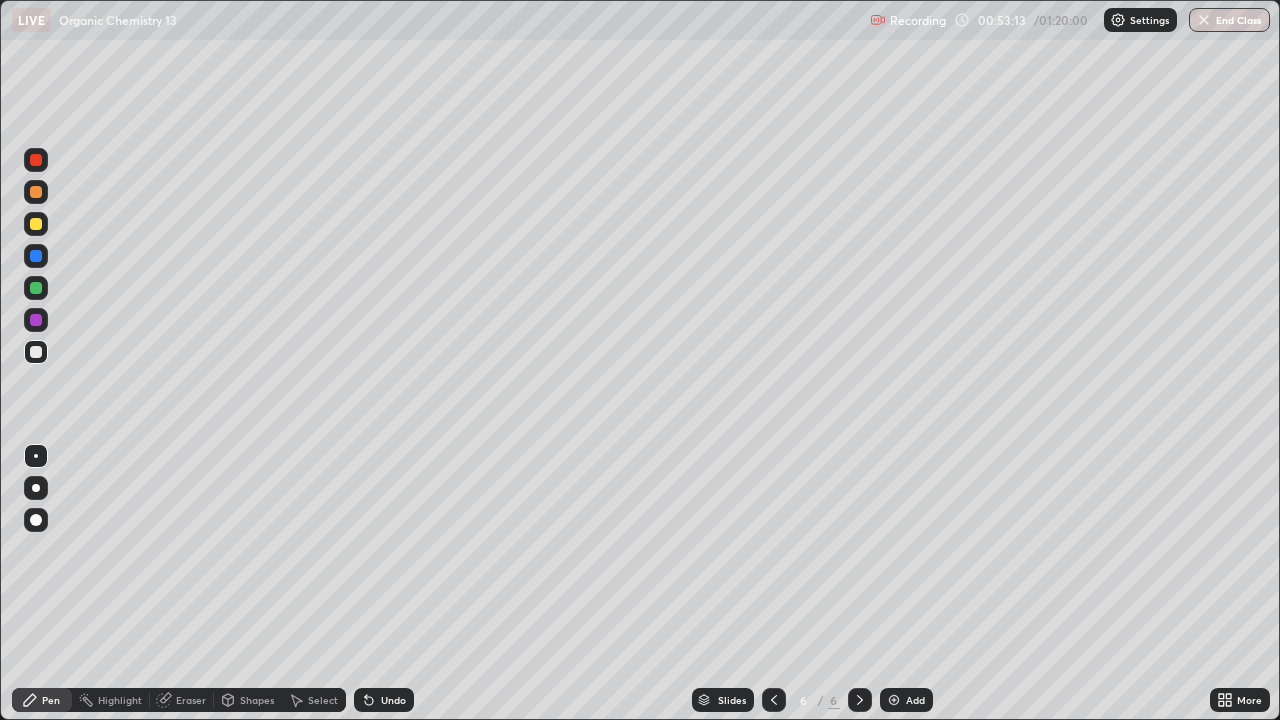 click on "Undo" at bounding box center (384, 700) 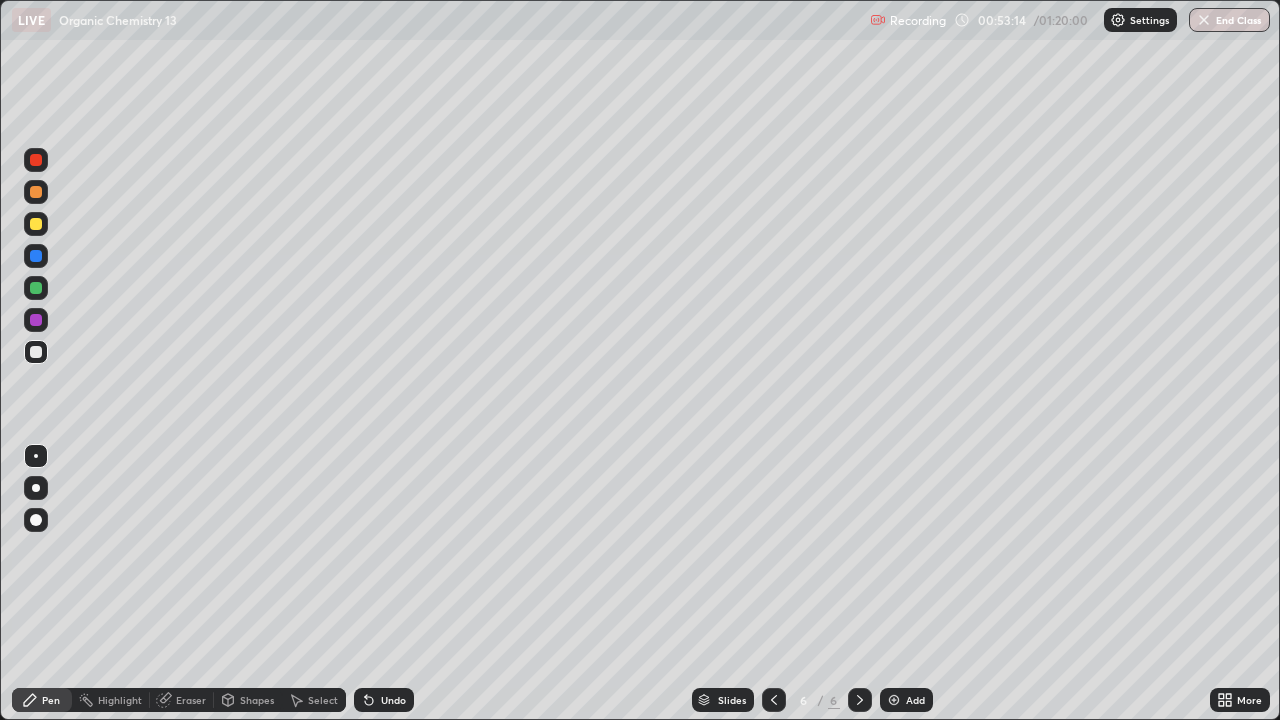 click on "Undo" at bounding box center (393, 700) 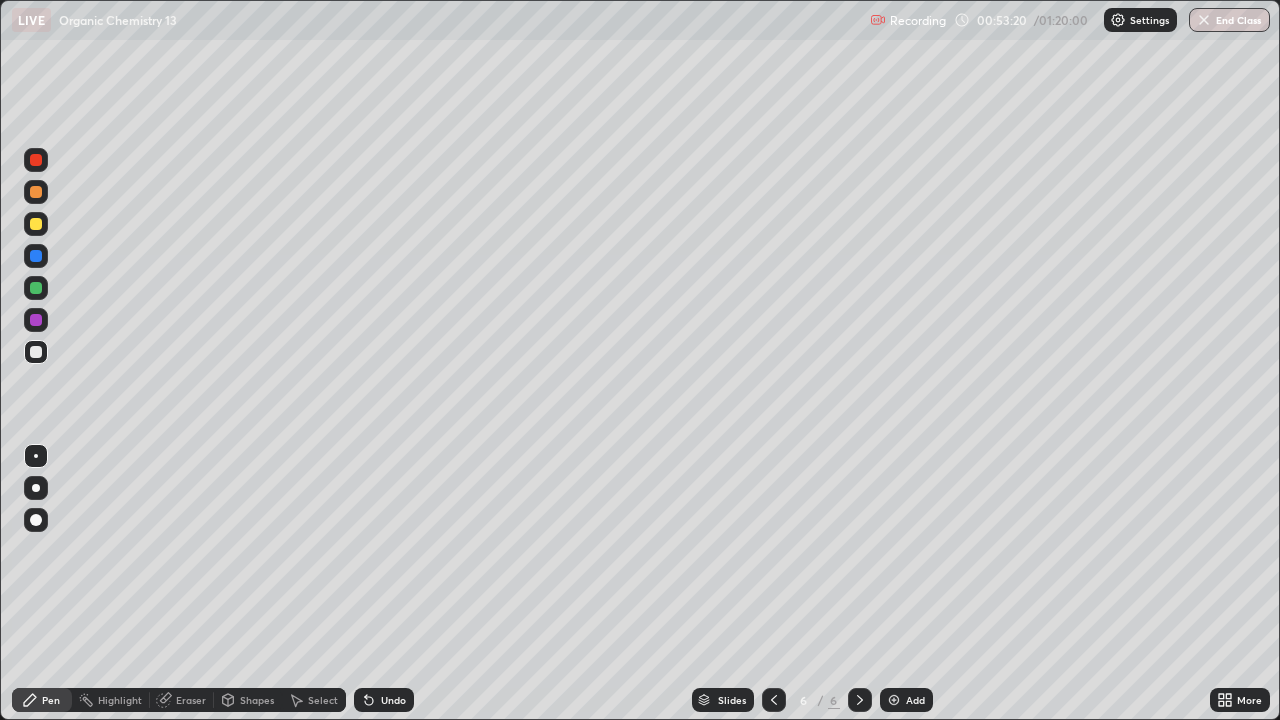 click at bounding box center [36, 288] 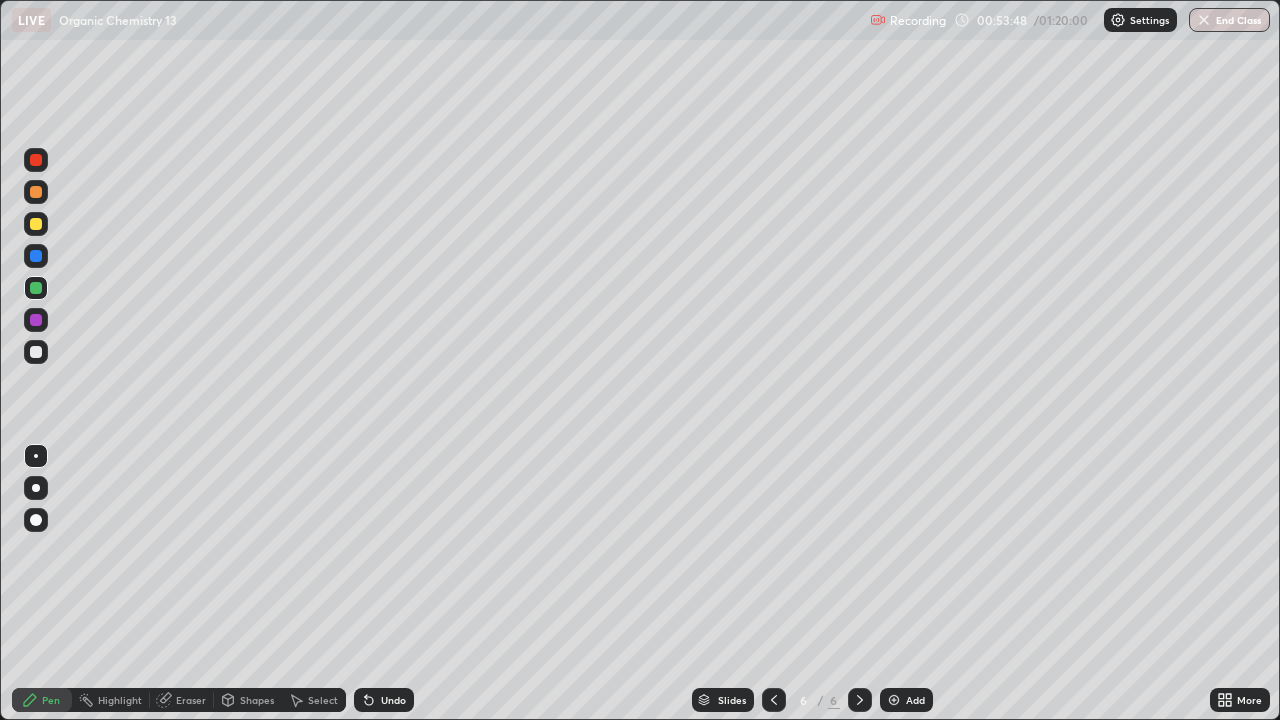 click on "Undo" at bounding box center [393, 700] 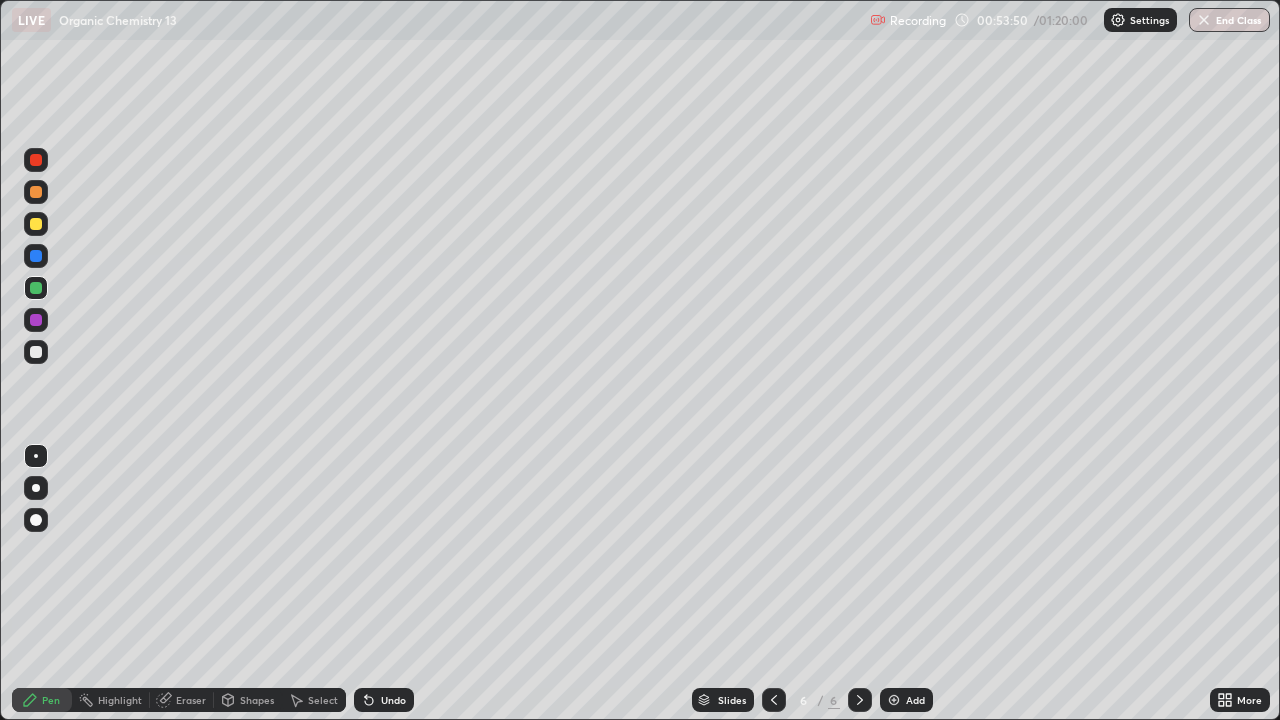 click on "Undo" at bounding box center (393, 700) 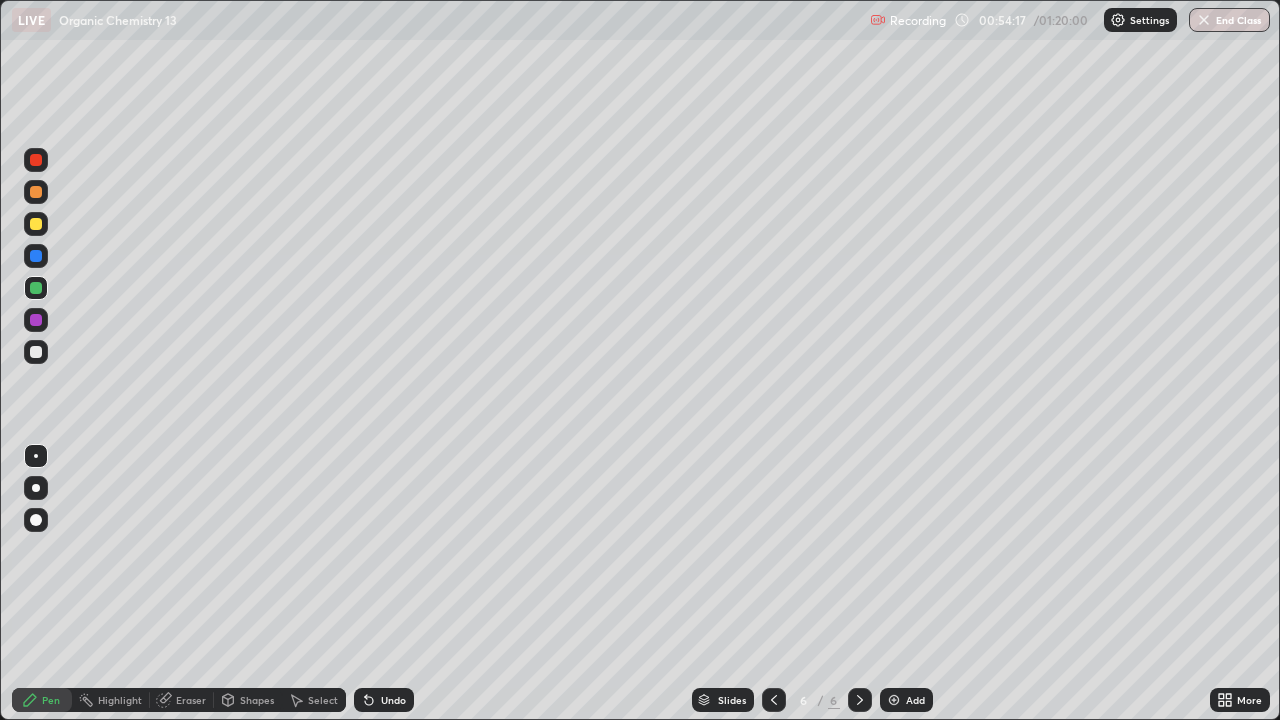 click on "Undo" at bounding box center (393, 700) 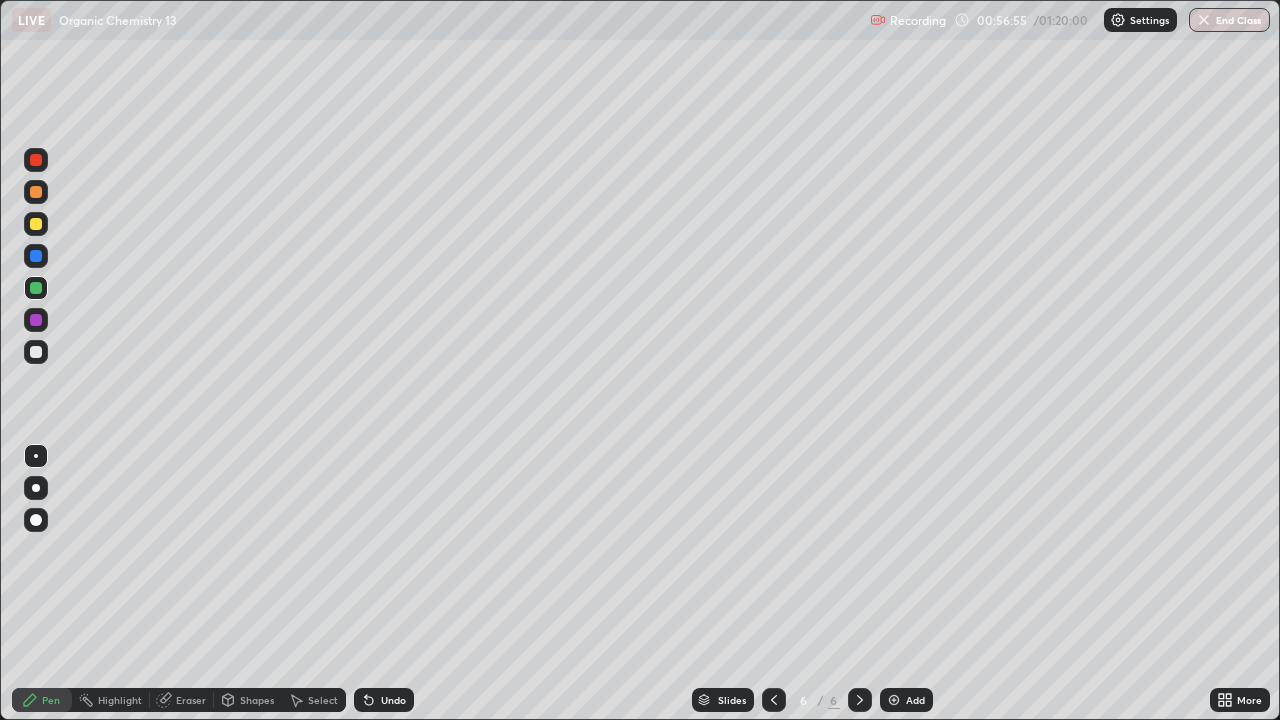 click on "Undo" at bounding box center [393, 700] 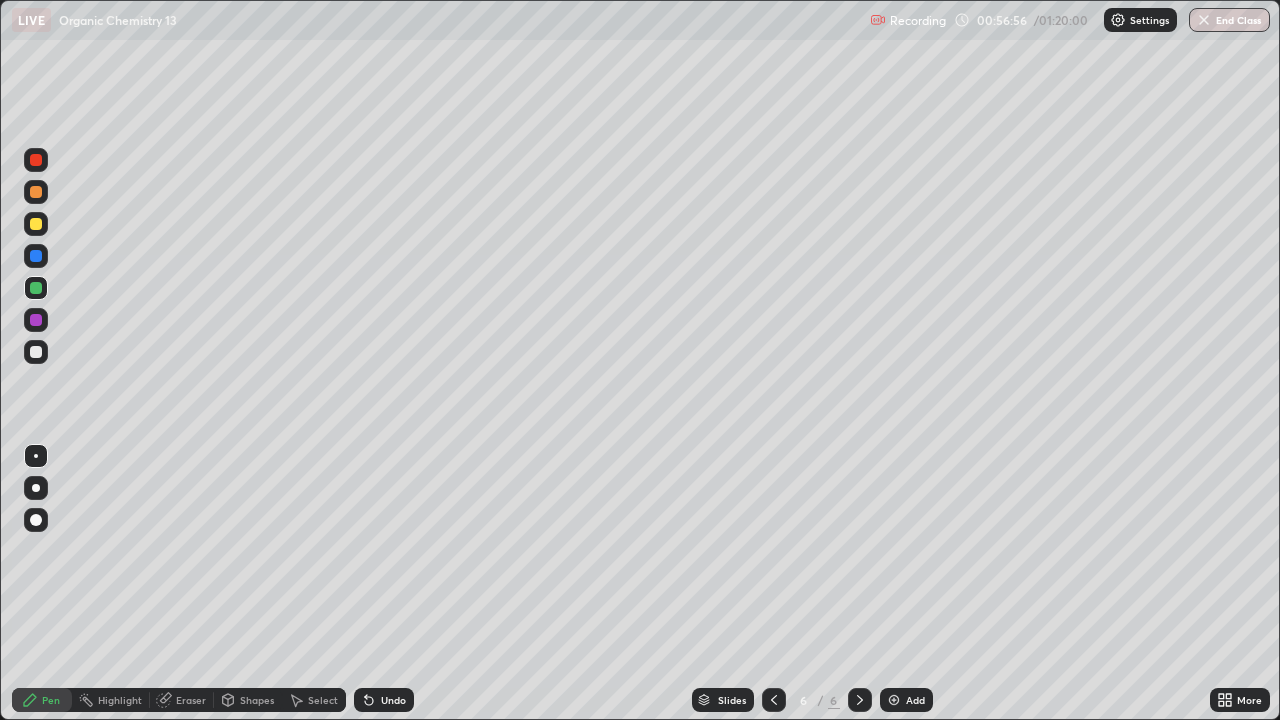 click on "Undo" at bounding box center [393, 700] 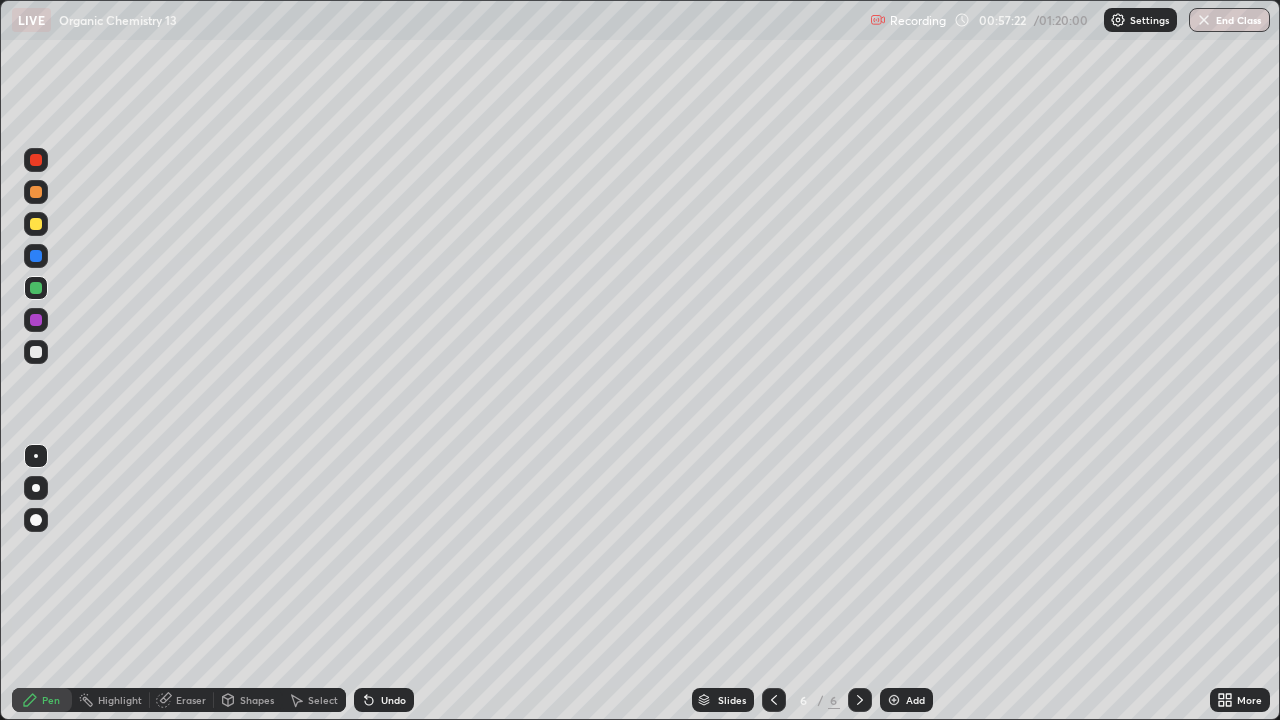click at bounding box center [36, 352] 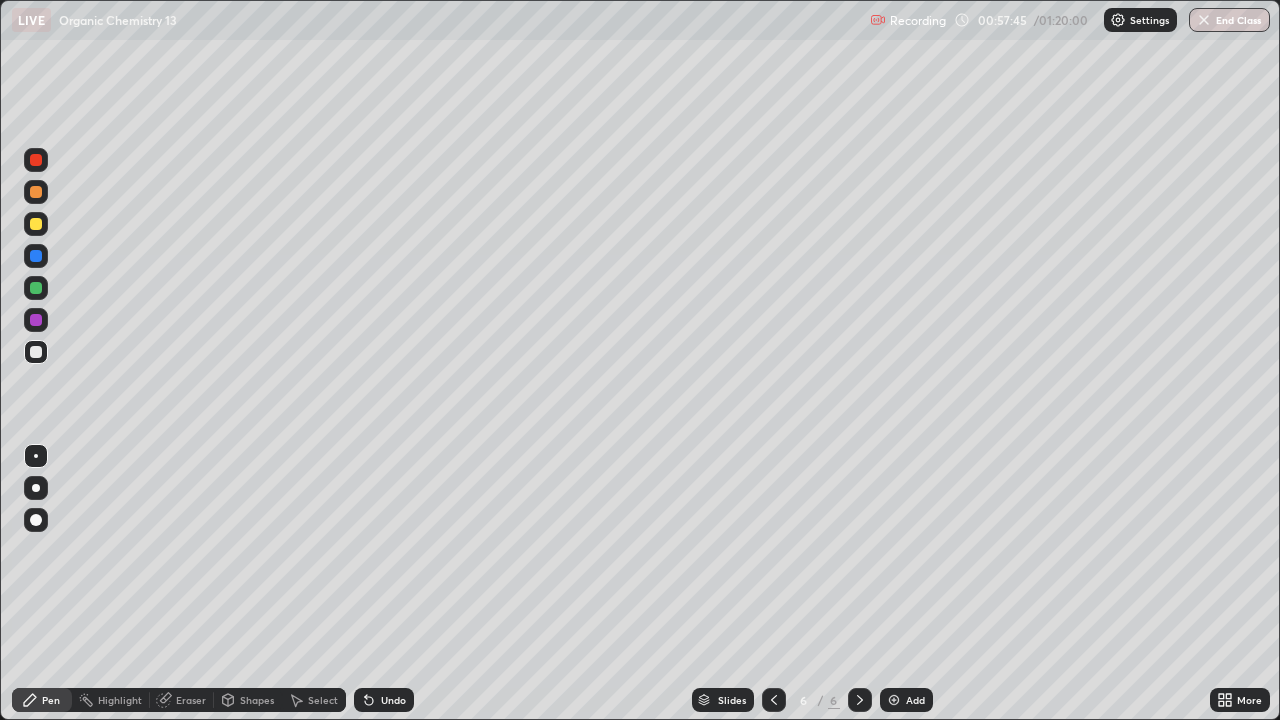 click on "Undo" at bounding box center (393, 700) 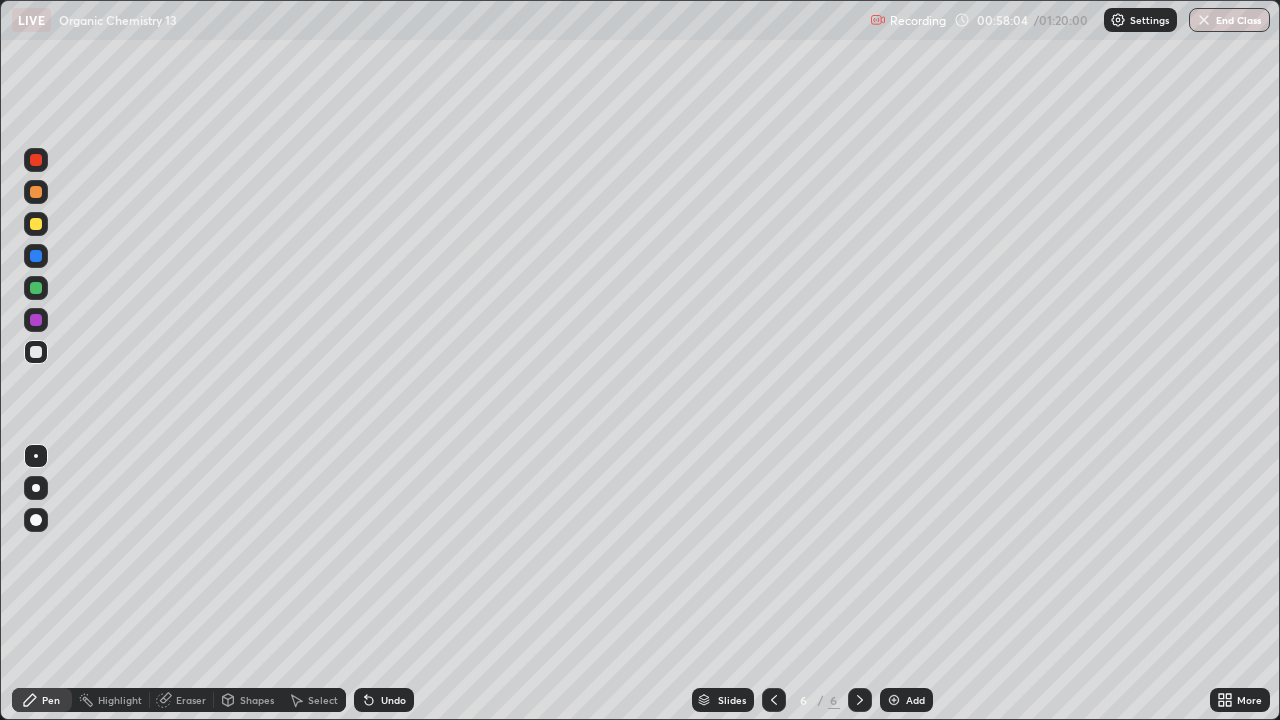 click on "Undo" at bounding box center [384, 700] 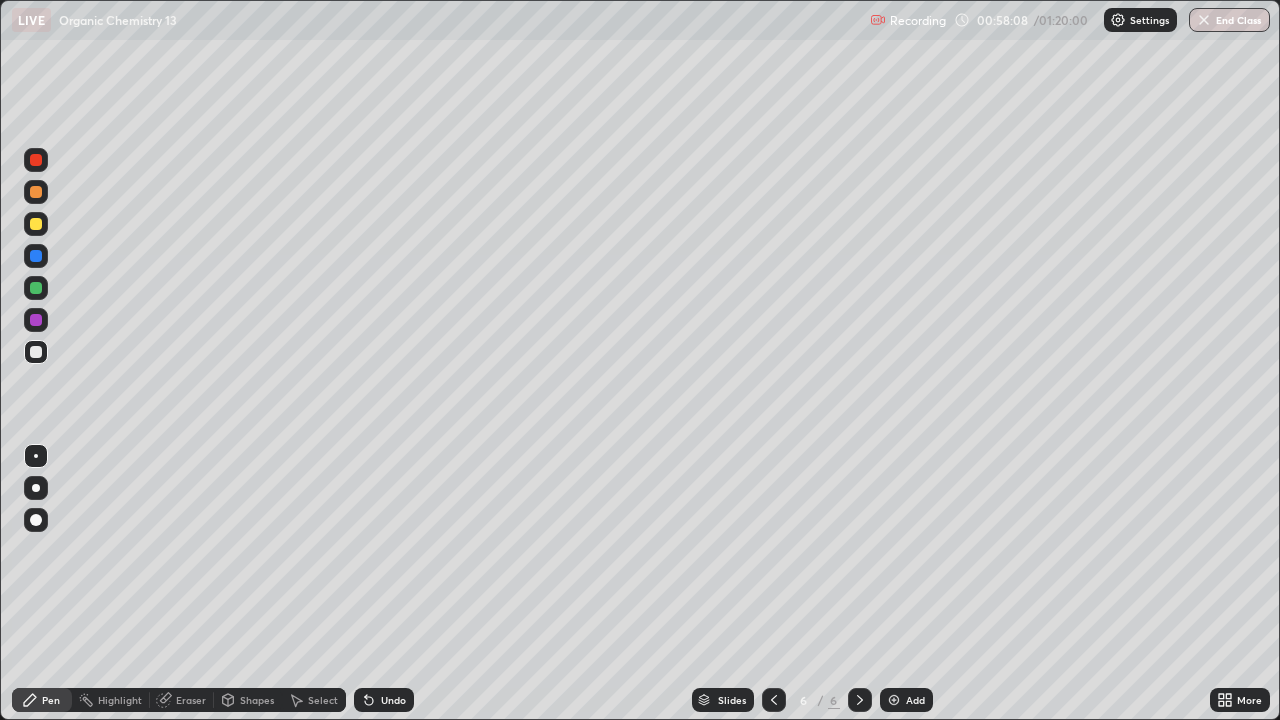 click on "Undo" at bounding box center [393, 700] 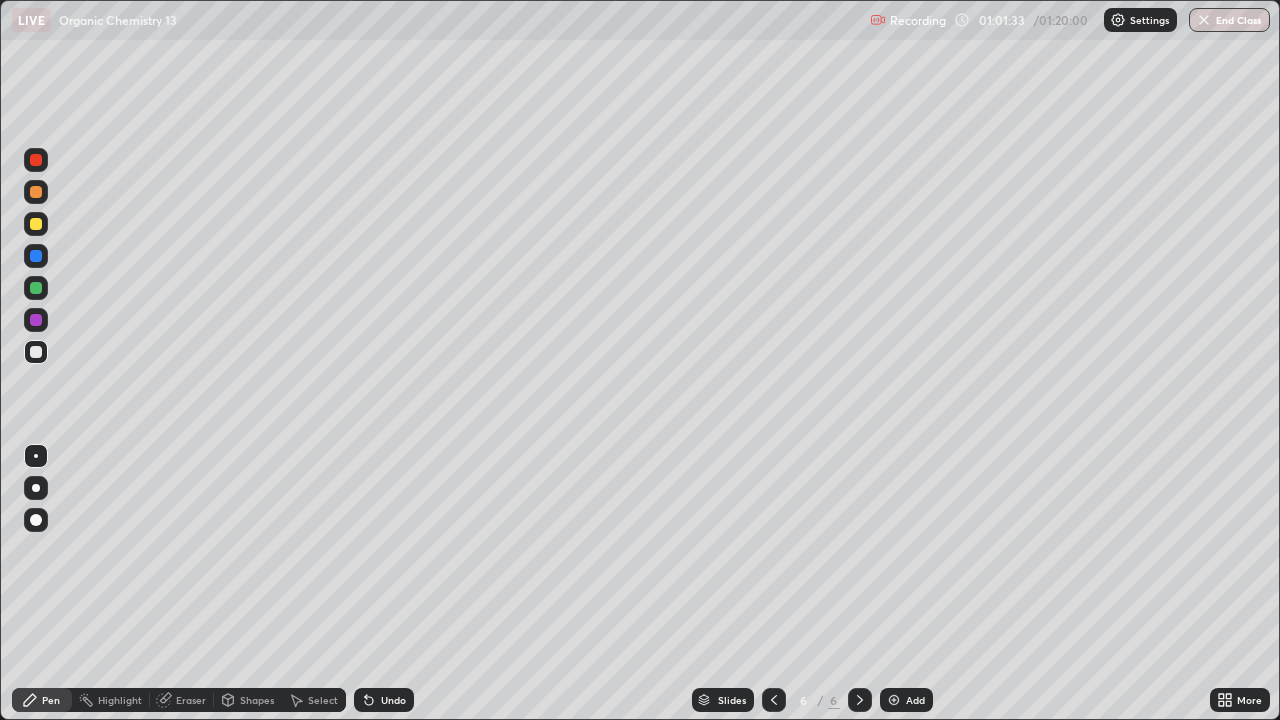 click at bounding box center [894, 700] 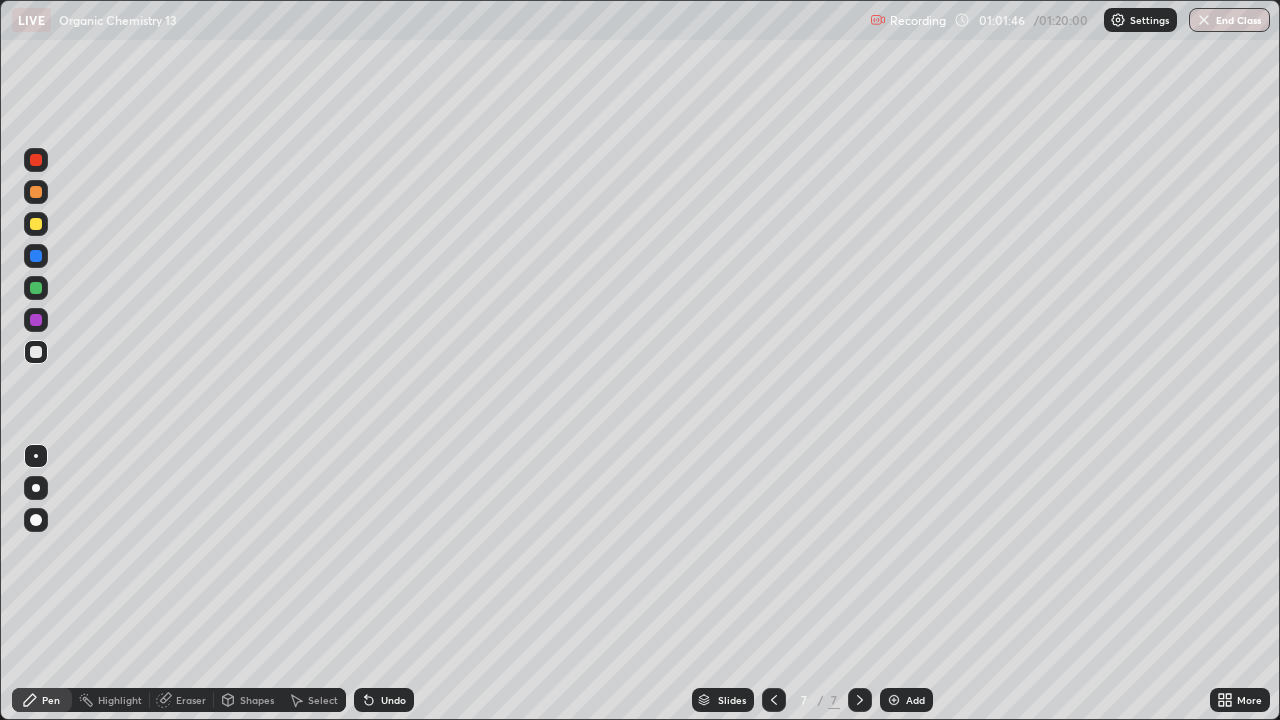click on "Undo" at bounding box center [393, 700] 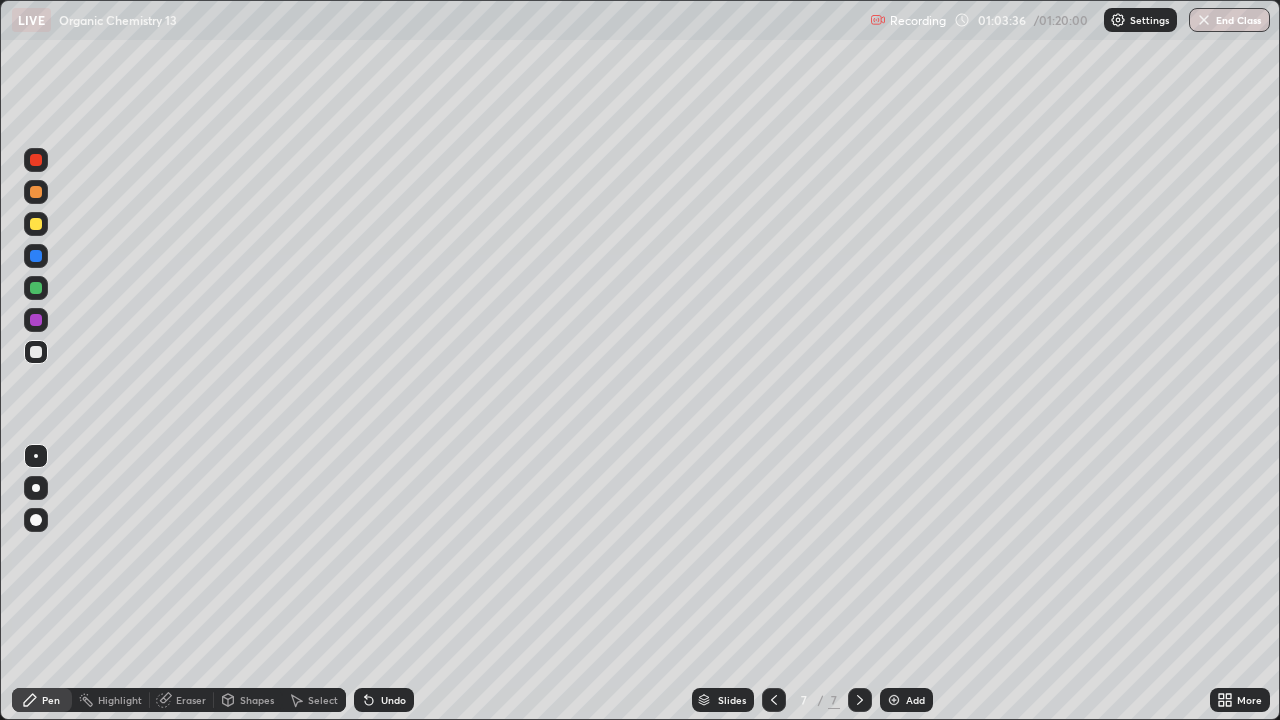 click on "Undo" at bounding box center (384, 700) 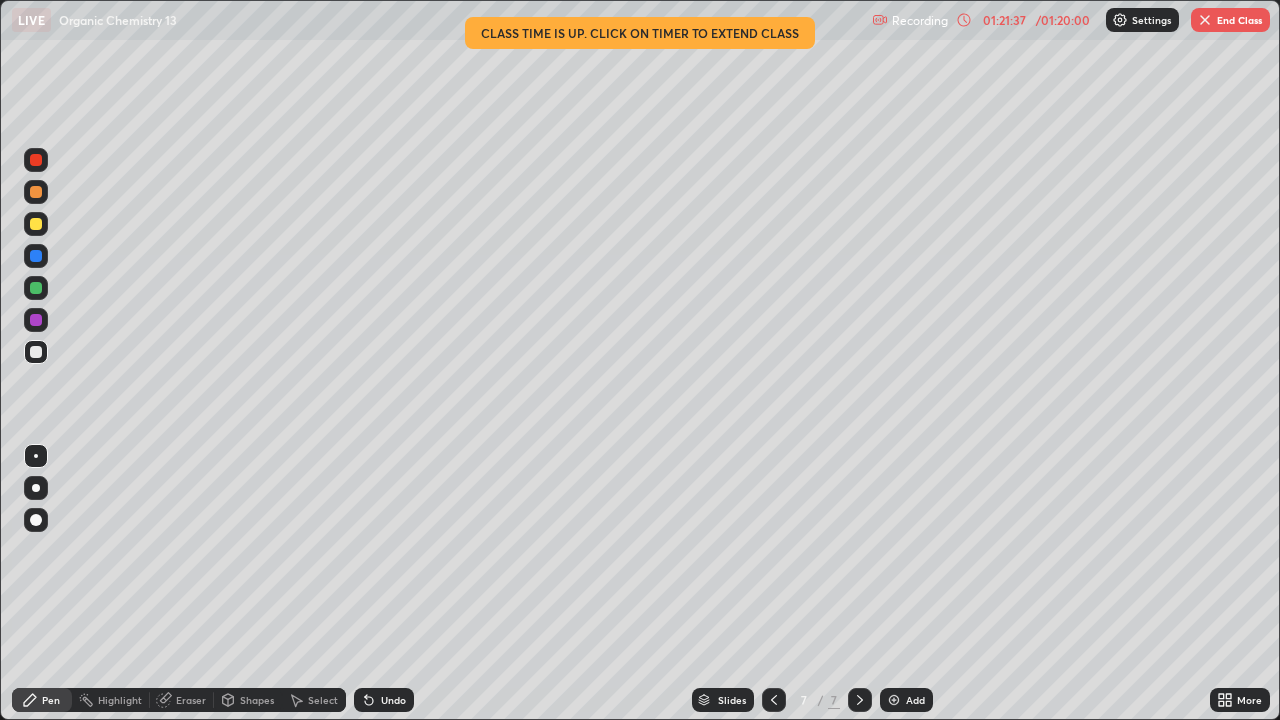 click on "End Class" at bounding box center (1230, 20) 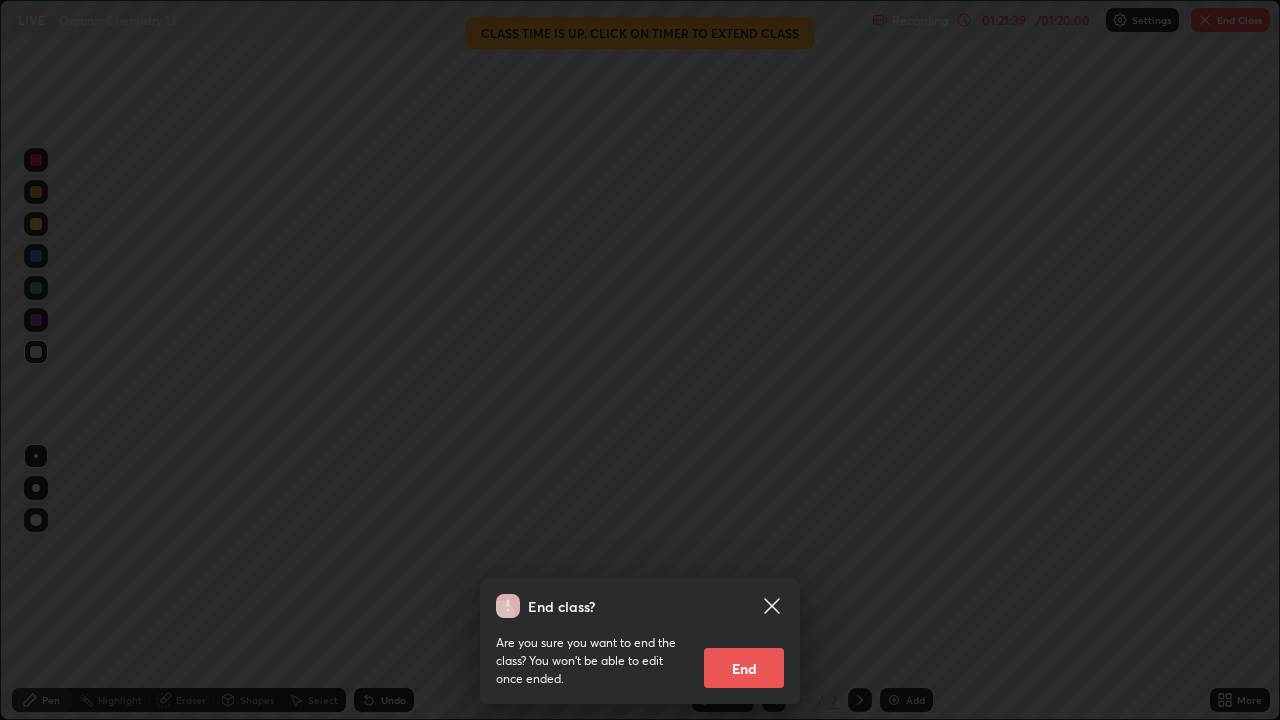 click on "End" at bounding box center (744, 668) 